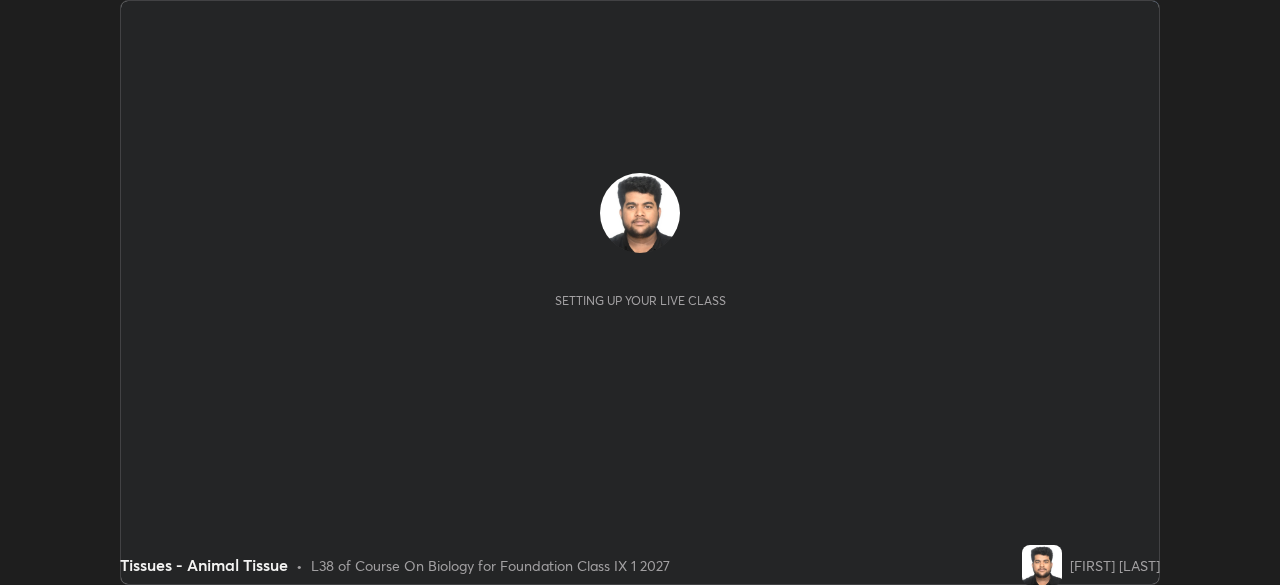 scroll, scrollTop: 0, scrollLeft: 0, axis: both 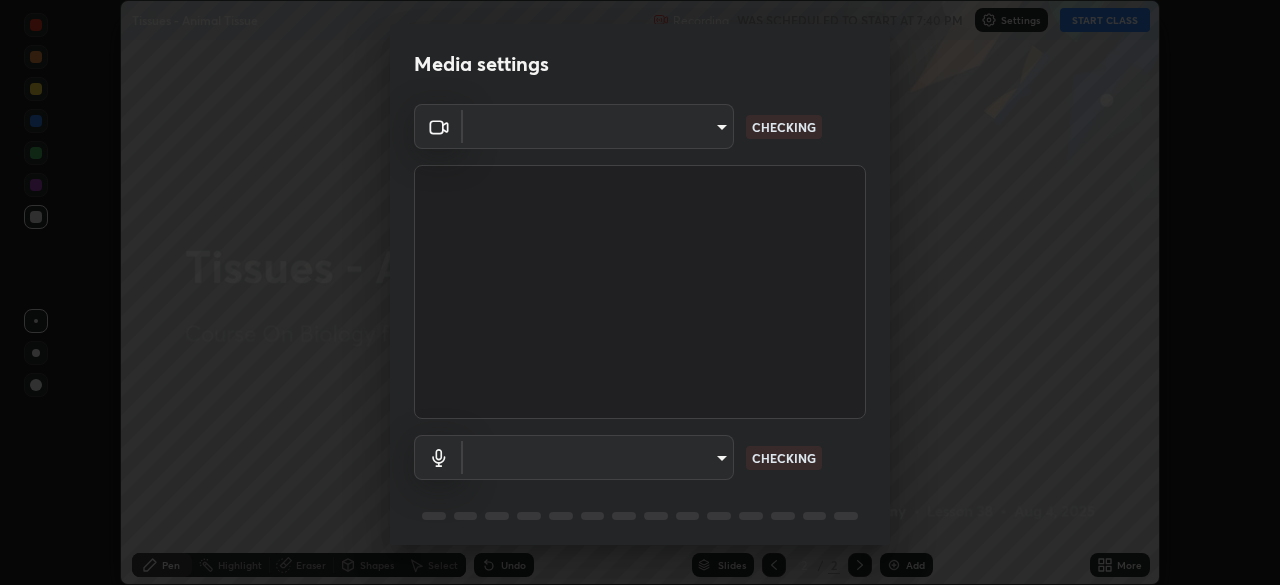 type on "5204e49b19dfb47b934bd0def1c8e1a00b2014265d57ee16b47da032bff83a8c" 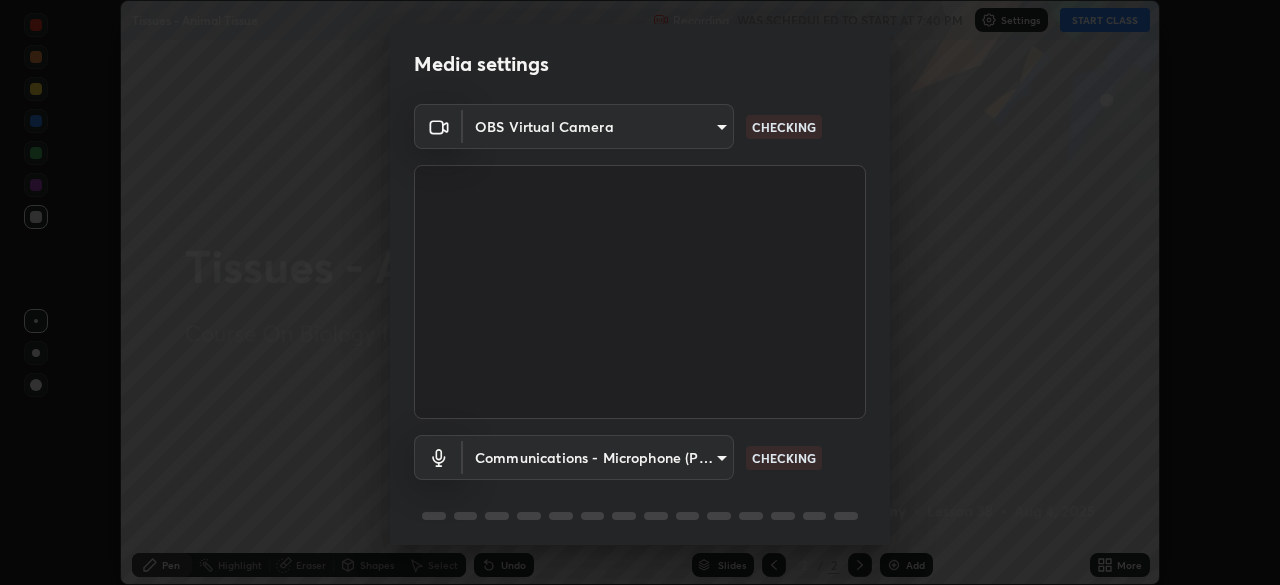 scroll, scrollTop: 71, scrollLeft: 0, axis: vertical 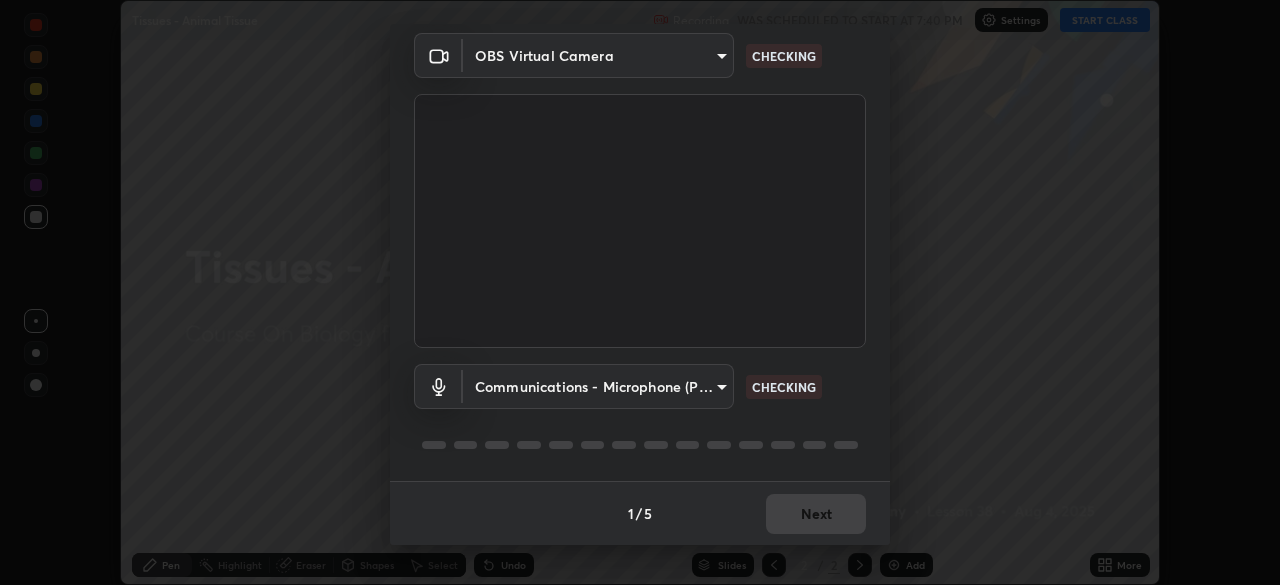 click on "Erase all Tissues - Animal Tissue Recording WAS SCHEDULED TO START AT  7:40 PM Settings START CLASS Setting up your live class Tissues - Animal Tissue • L38 of Course On Biology for Foundation Class IX 1 2027 [FIRST] [LAST] Pen Highlight Eraser Shapes Select Undo Slides 2 / 2 Add More No doubts shared Encourage your learners to ask a doubt for better clarity Report an issue Reason for reporting Buffering Chat not working Audio - Video sync issue Educator video quality low ​ Attach an image Report Media settings OBS Virtual Camera 5204e49b19dfb47b934bd0def1c8e1a00b2014265d57ee16b47da032bff83a8c CHECKING Communications - Microphone (POROSVOC) communications CHECKING 1 / 5 Next" at bounding box center (640, 292) 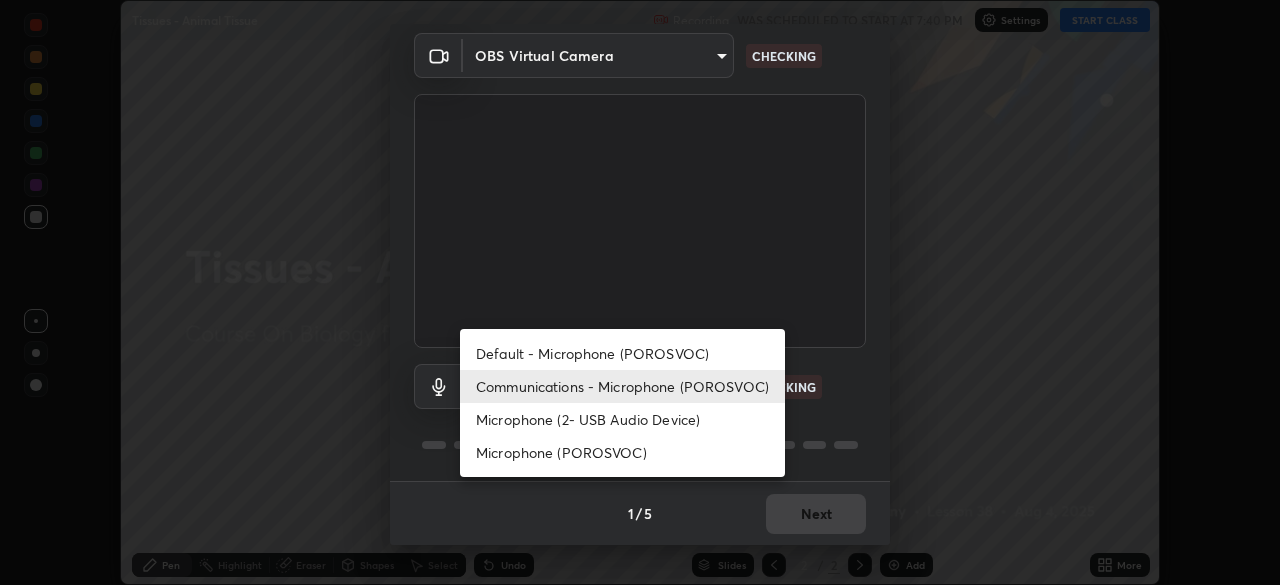 click on "Microphone (2- USB Audio Device)" at bounding box center (622, 419) 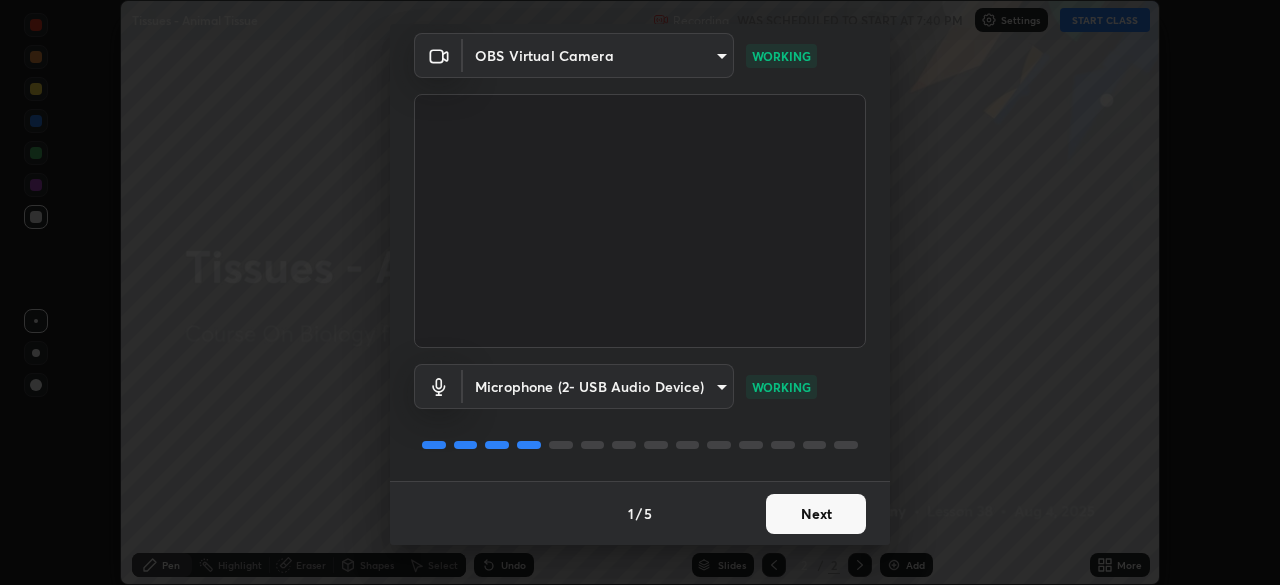 click on "Next" at bounding box center (816, 514) 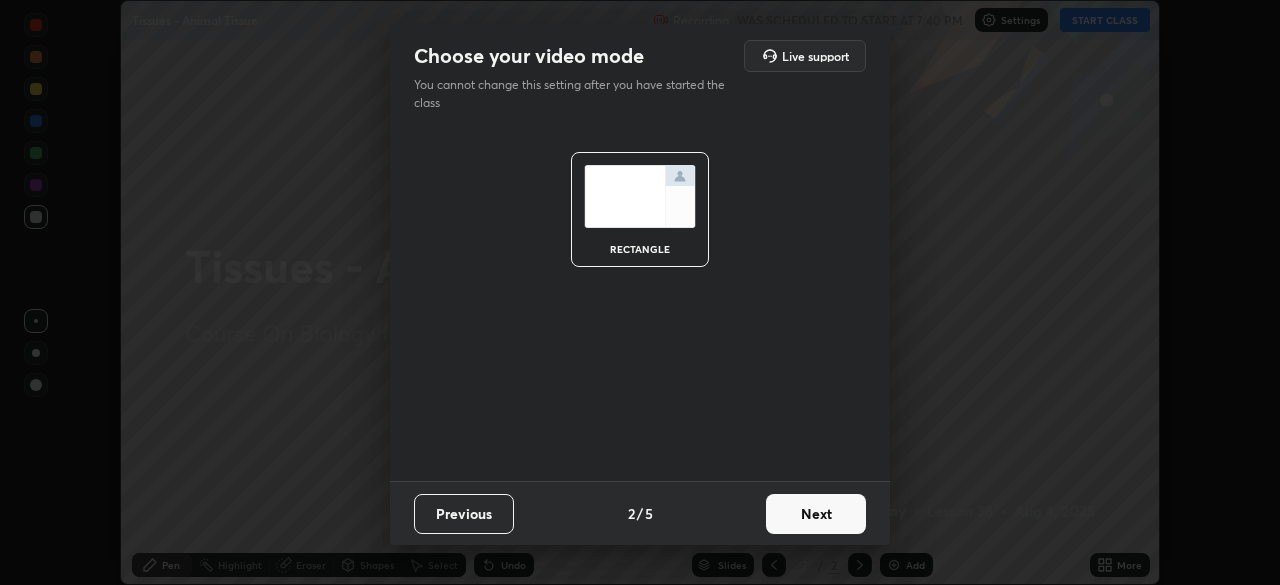 scroll, scrollTop: 0, scrollLeft: 0, axis: both 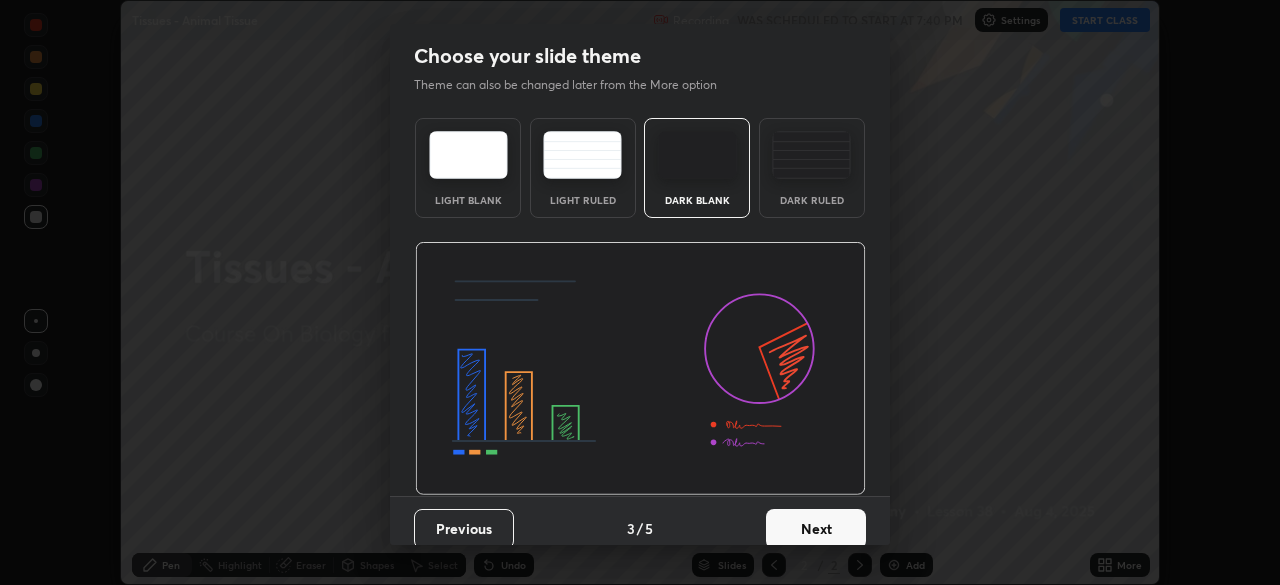 click on "Next" at bounding box center (816, 529) 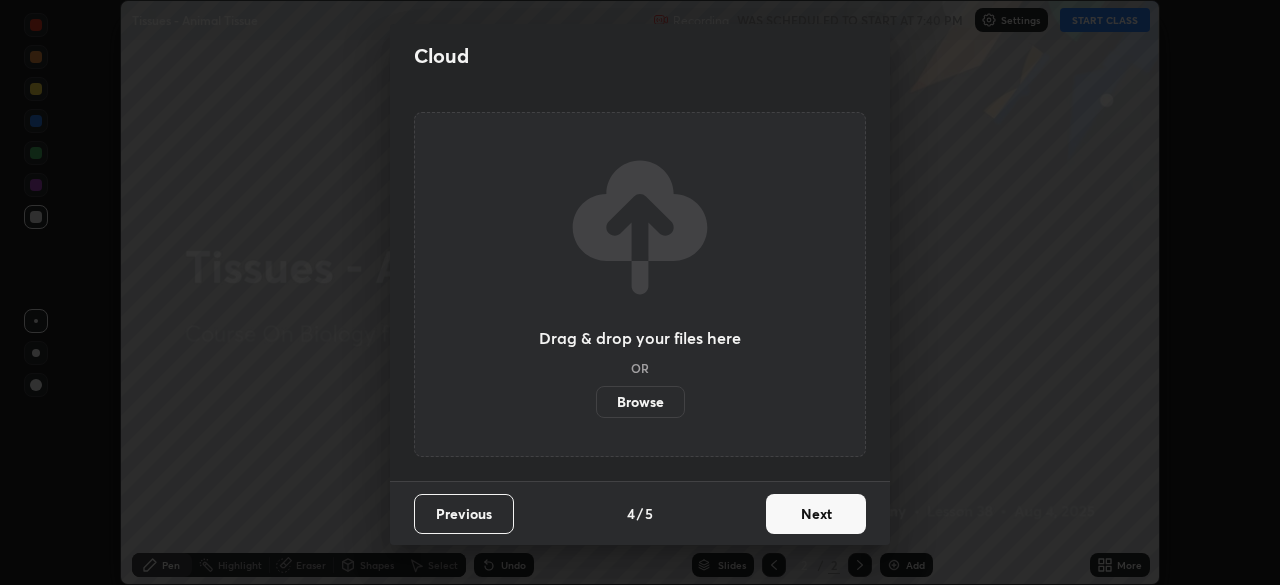 click on "Browse" at bounding box center [640, 402] 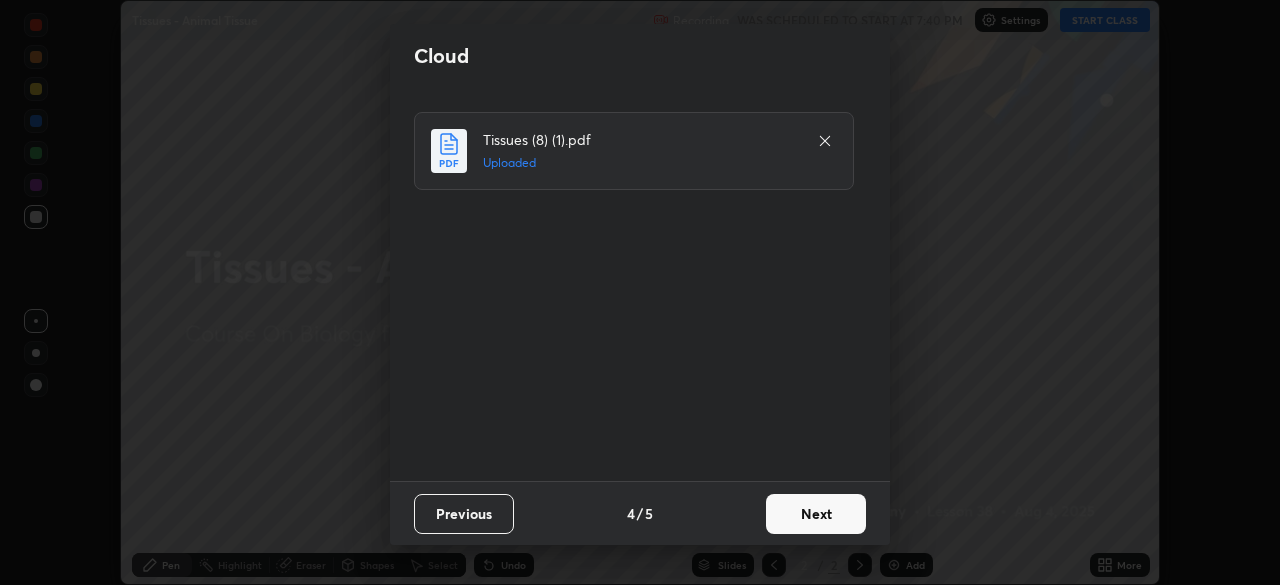 click on "Next" at bounding box center (816, 514) 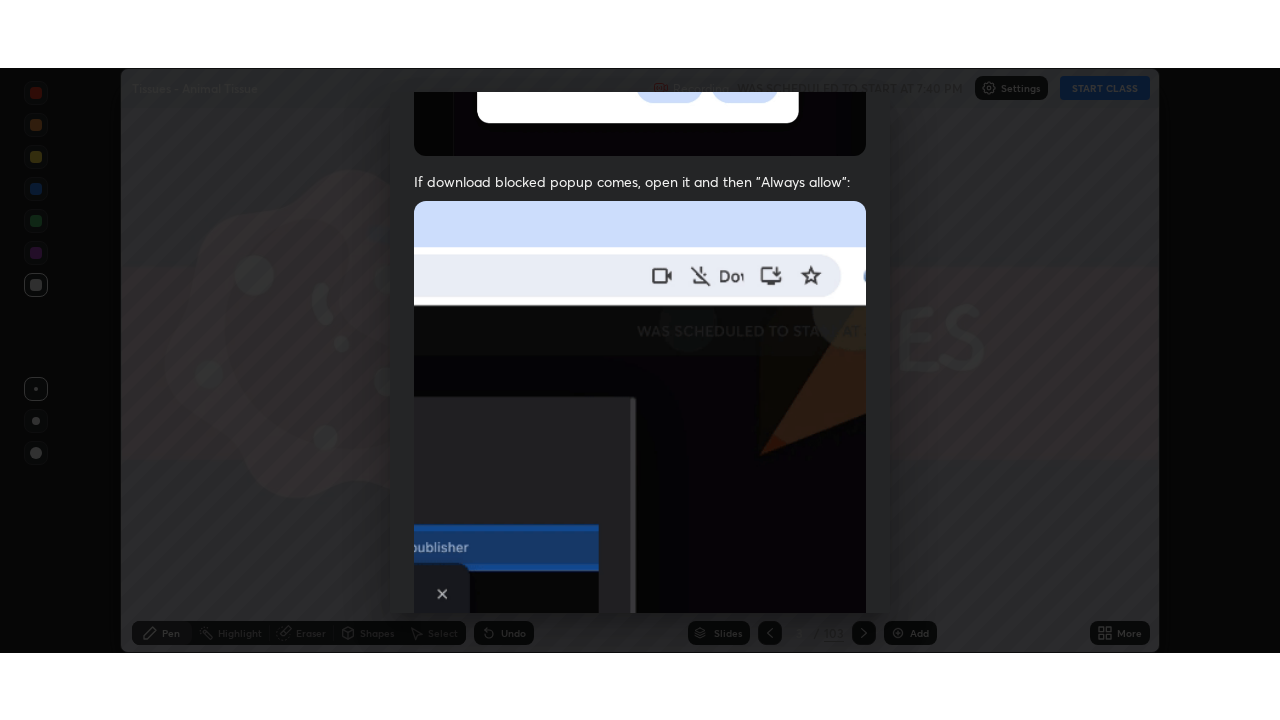 scroll, scrollTop: 479, scrollLeft: 0, axis: vertical 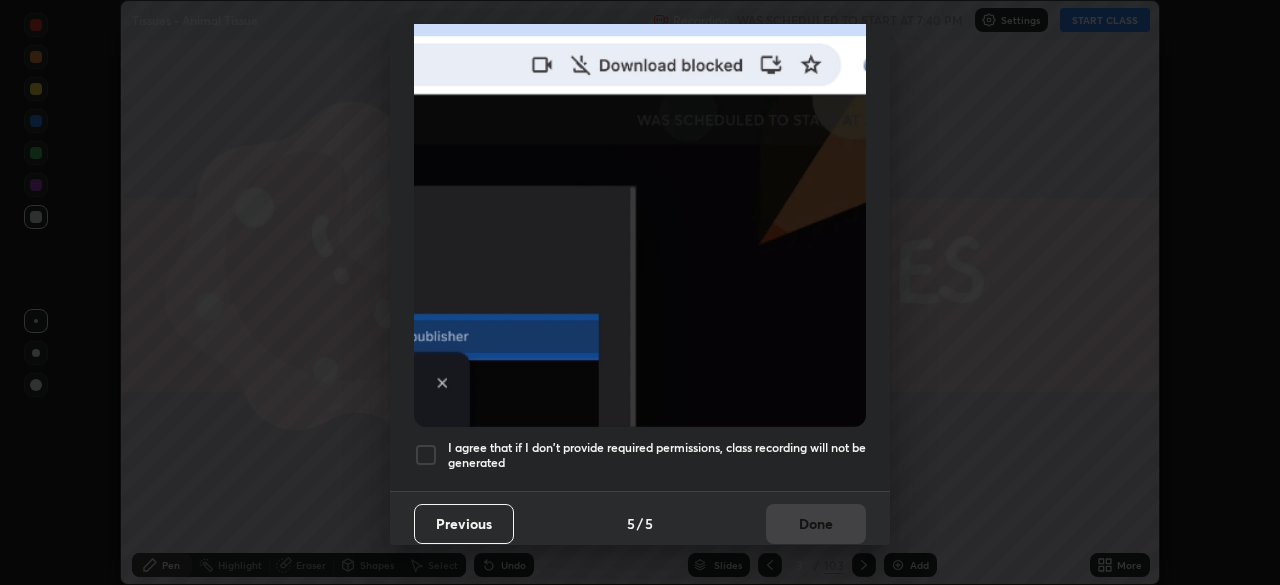 click at bounding box center (426, 455) 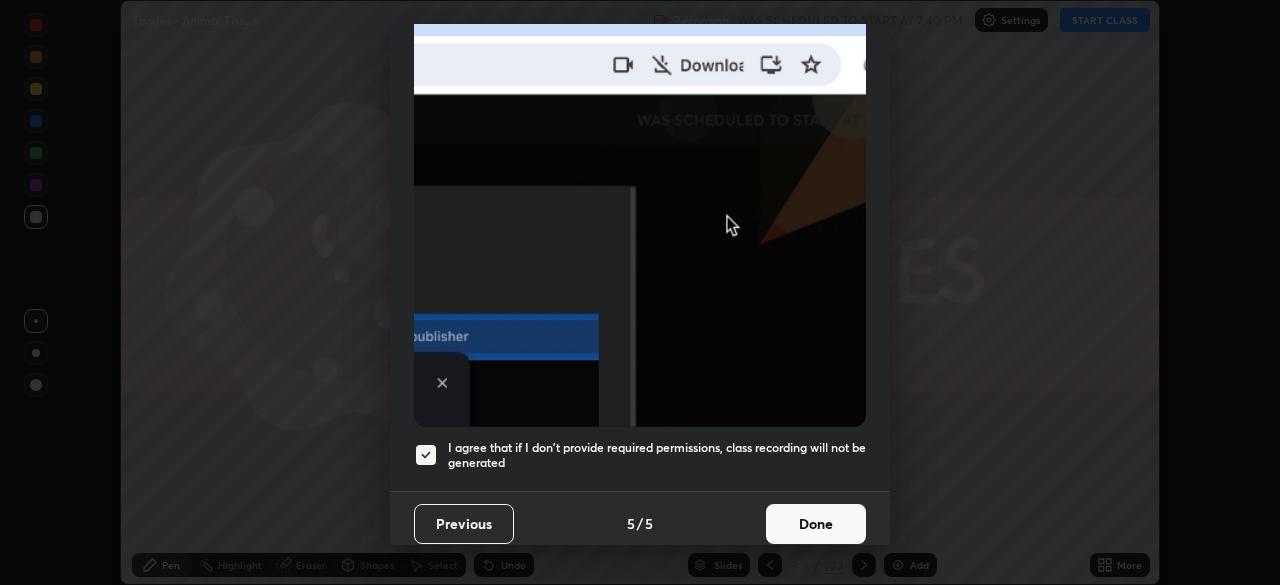 click on "Done" at bounding box center (816, 524) 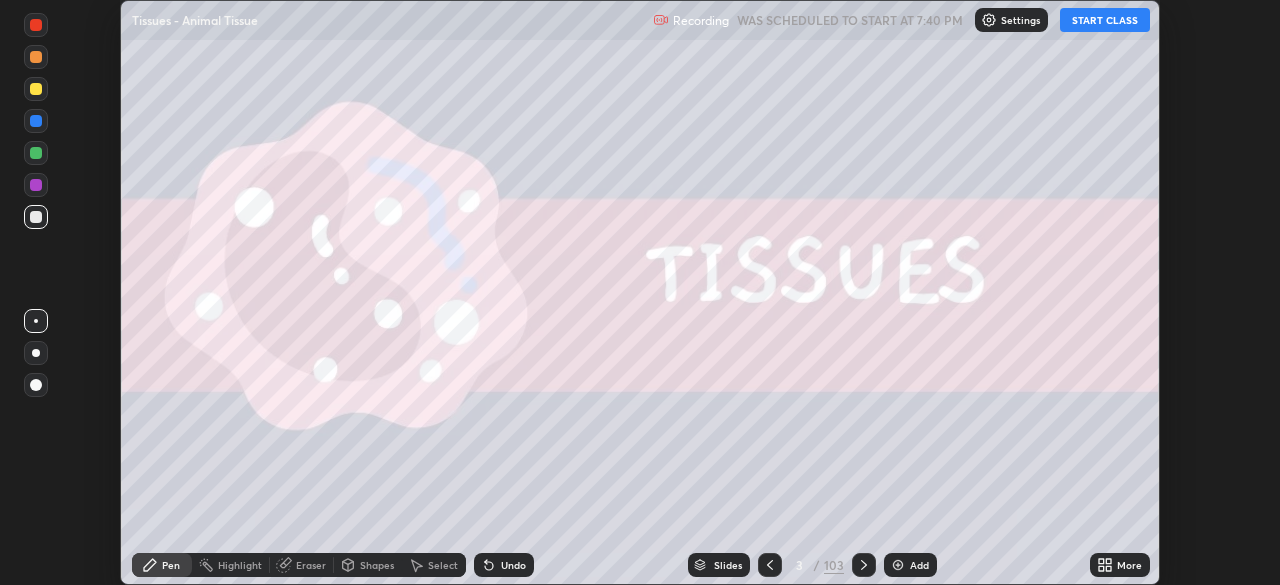 click on "START CLASS" at bounding box center [1105, 20] 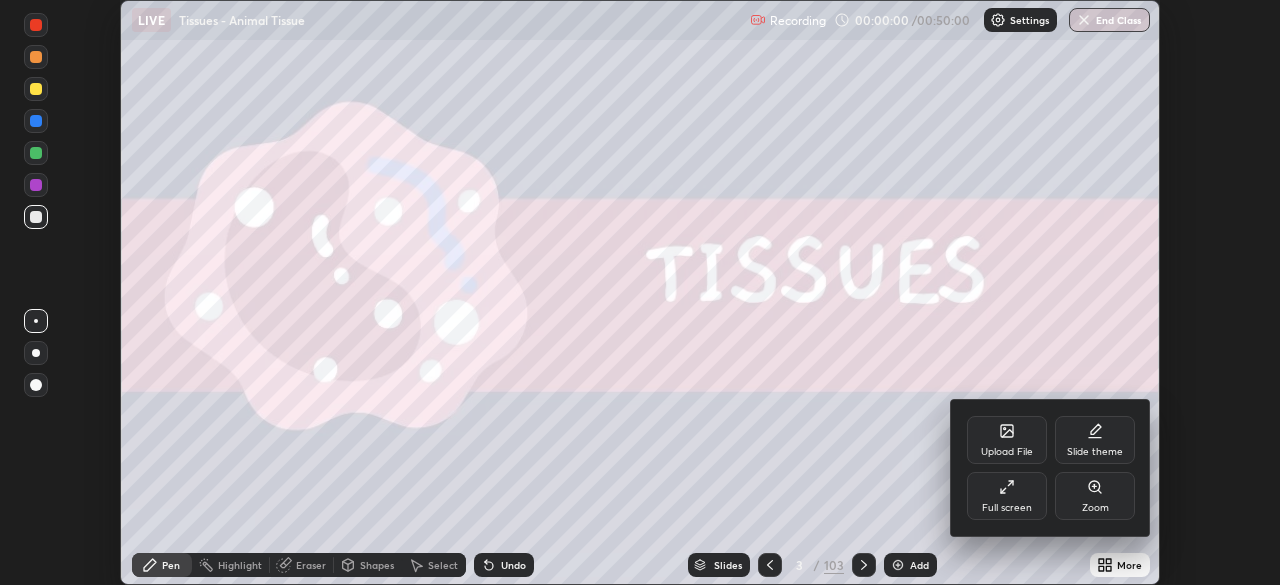click on "Full screen" at bounding box center (1007, 496) 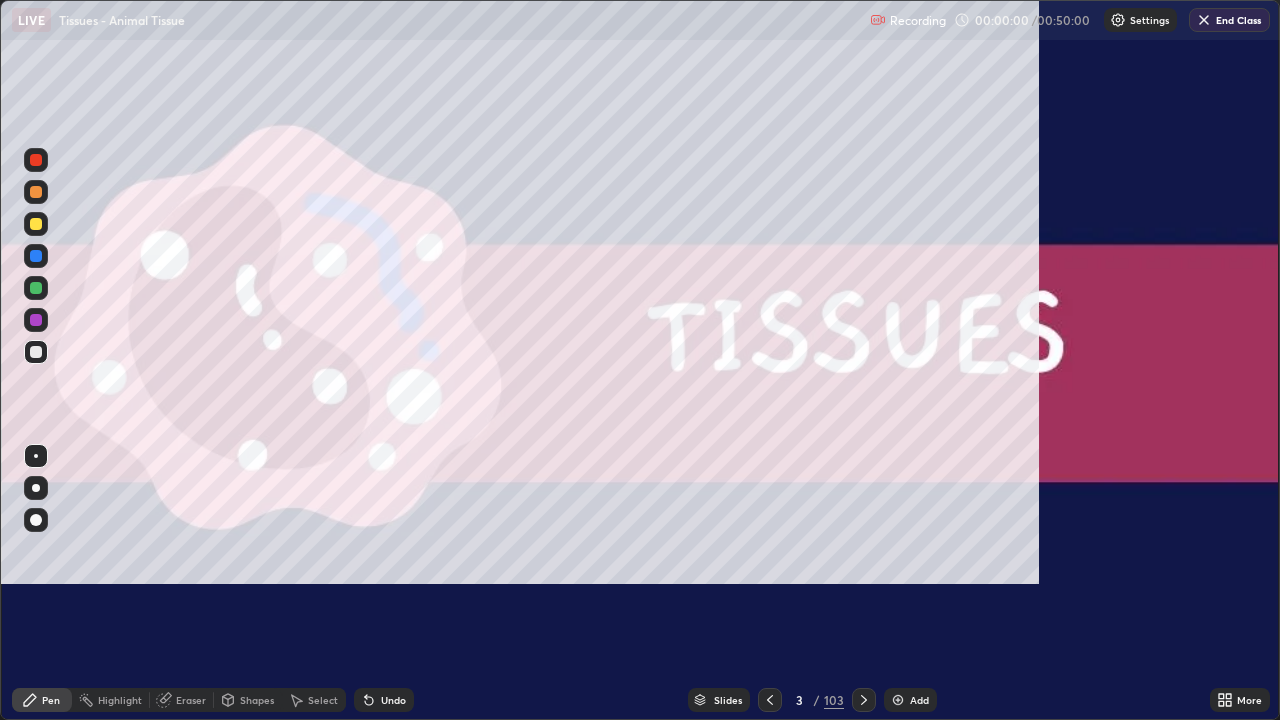 scroll, scrollTop: 99280, scrollLeft: 98720, axis: both 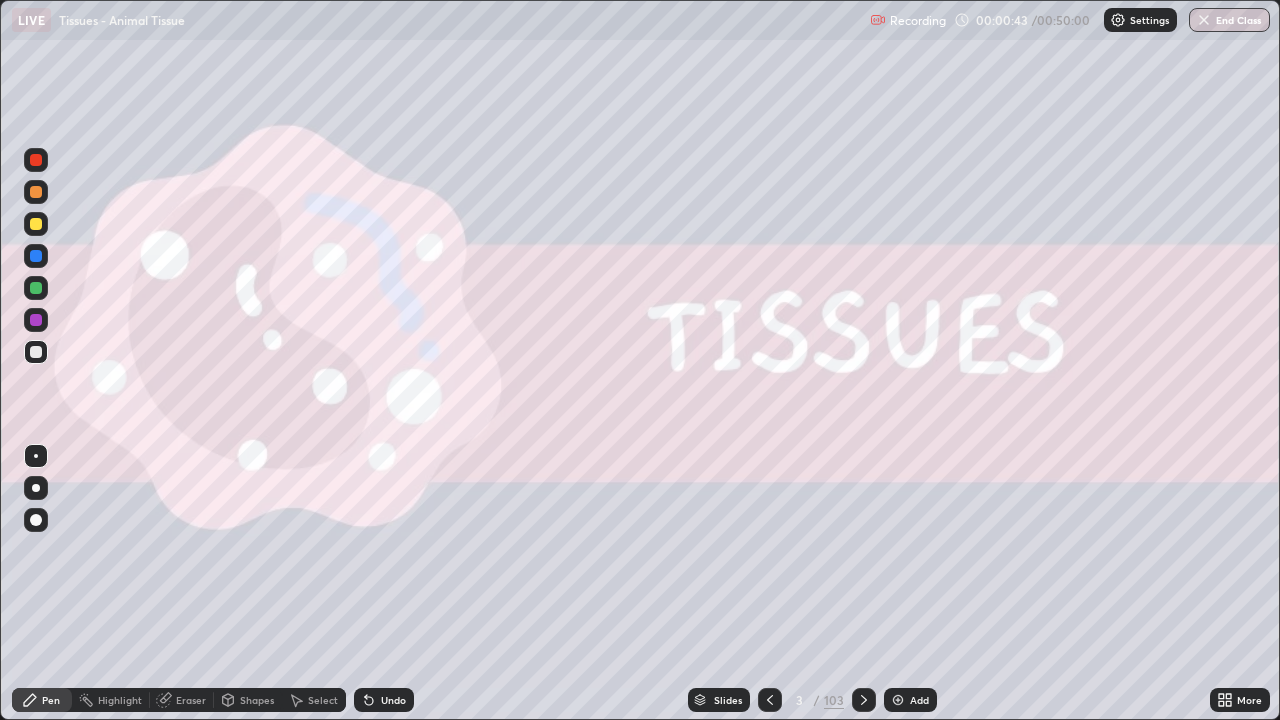 click on "Slides" at bounding box center (719, 700) 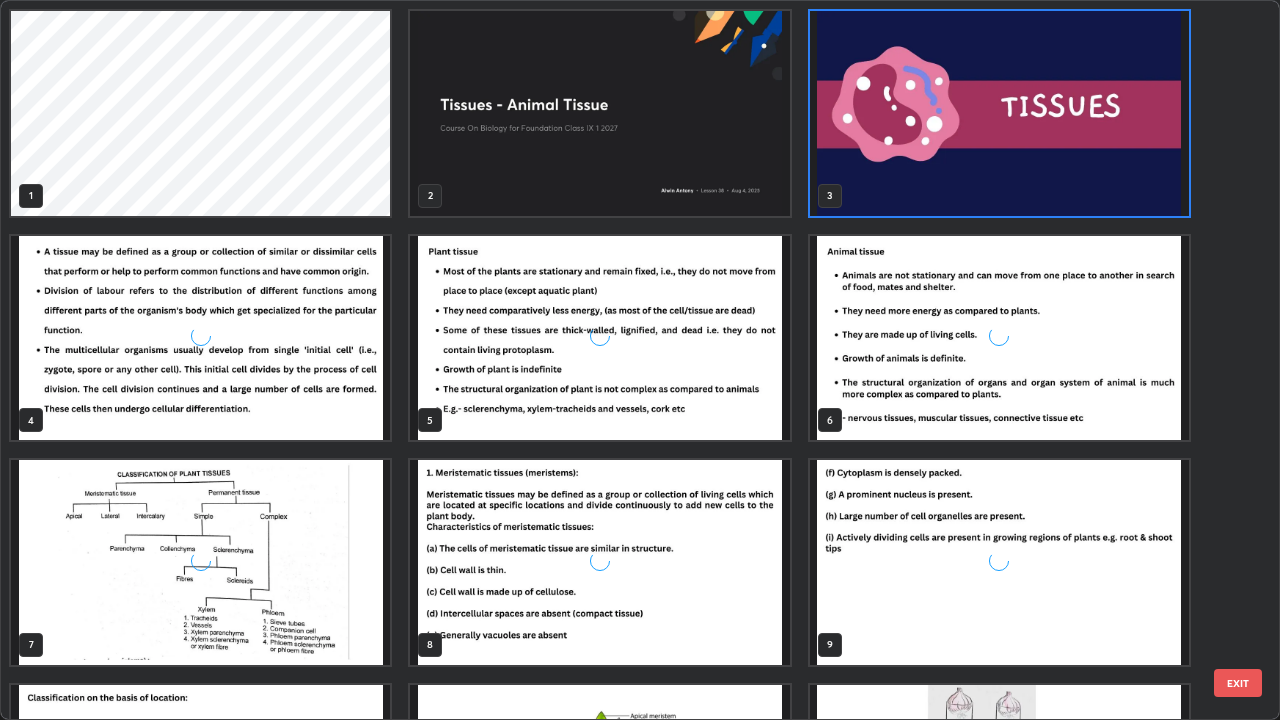 scroll, scrollTop: 7, scrollLeft: 11, axis: both 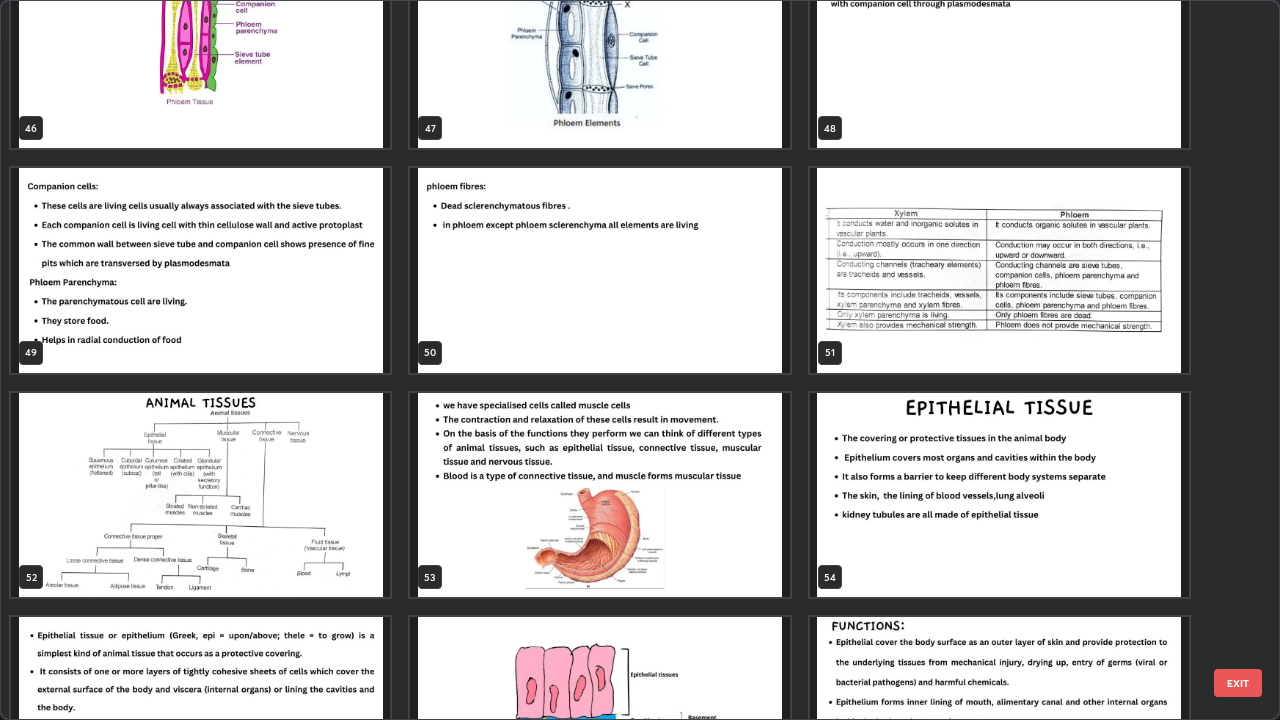 click at bounding box center (999, 270) 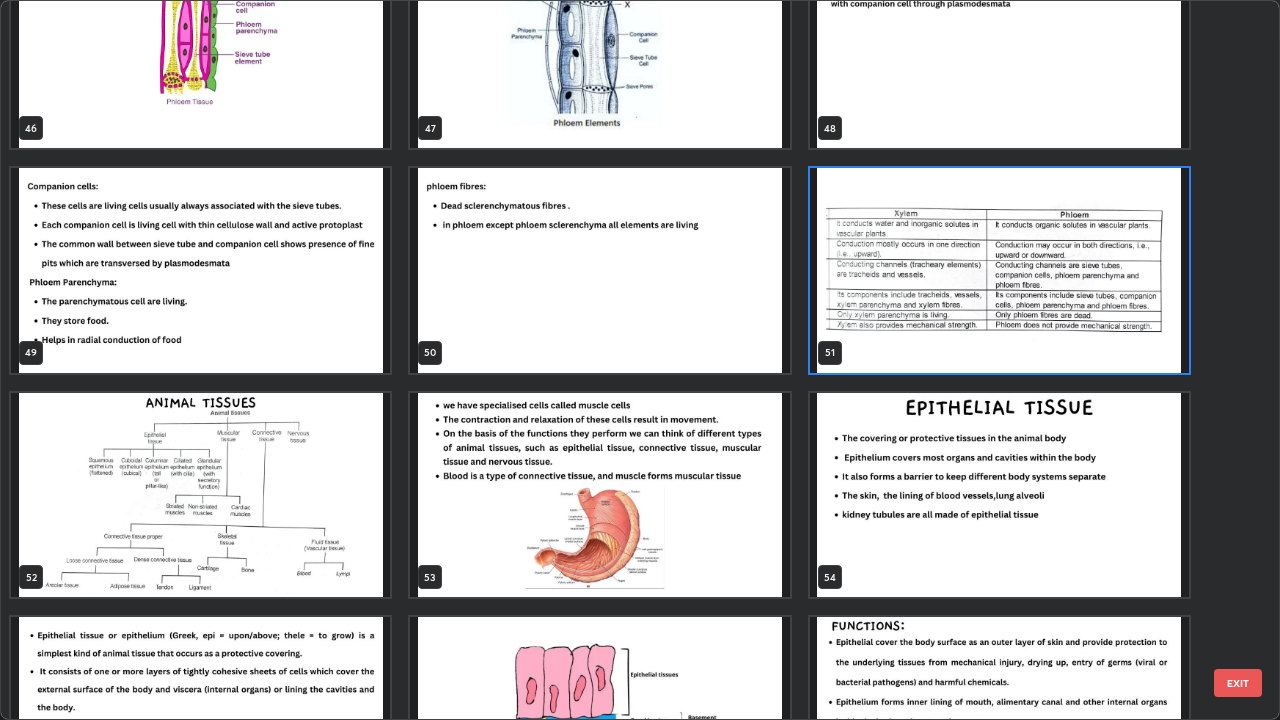click at bounding box center [999, 270] 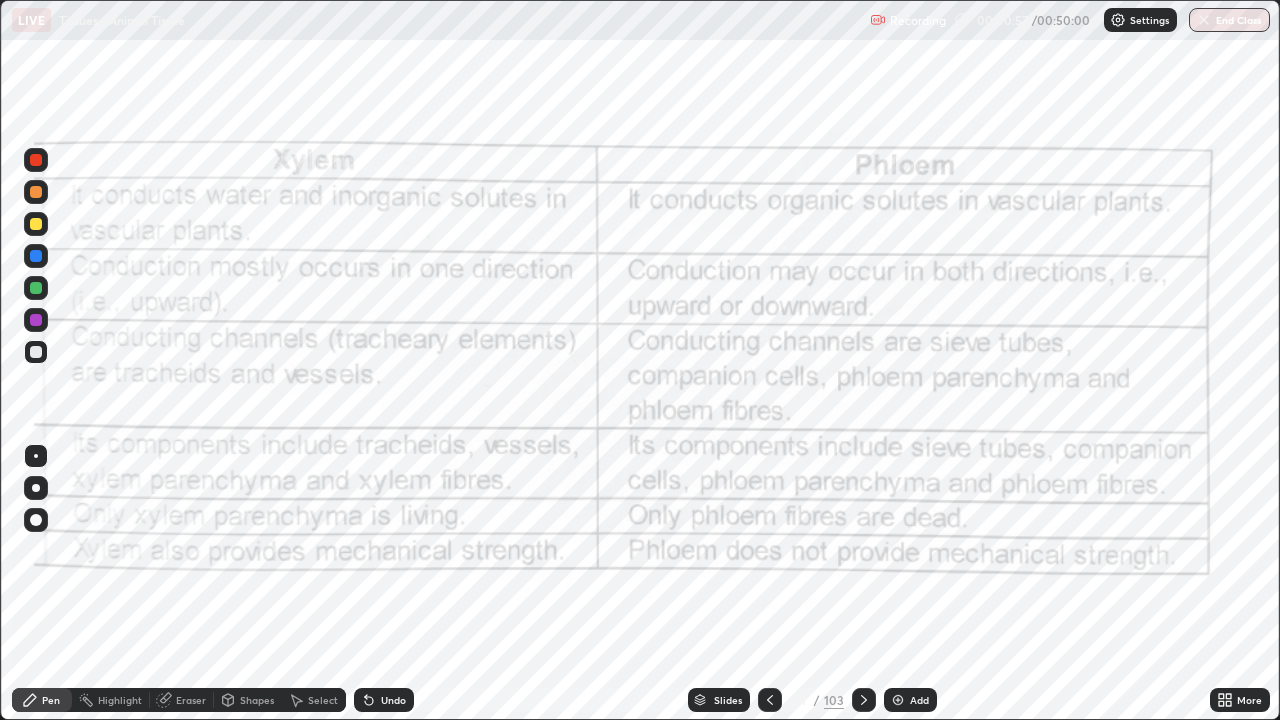 click at bounding box center [999, 270] 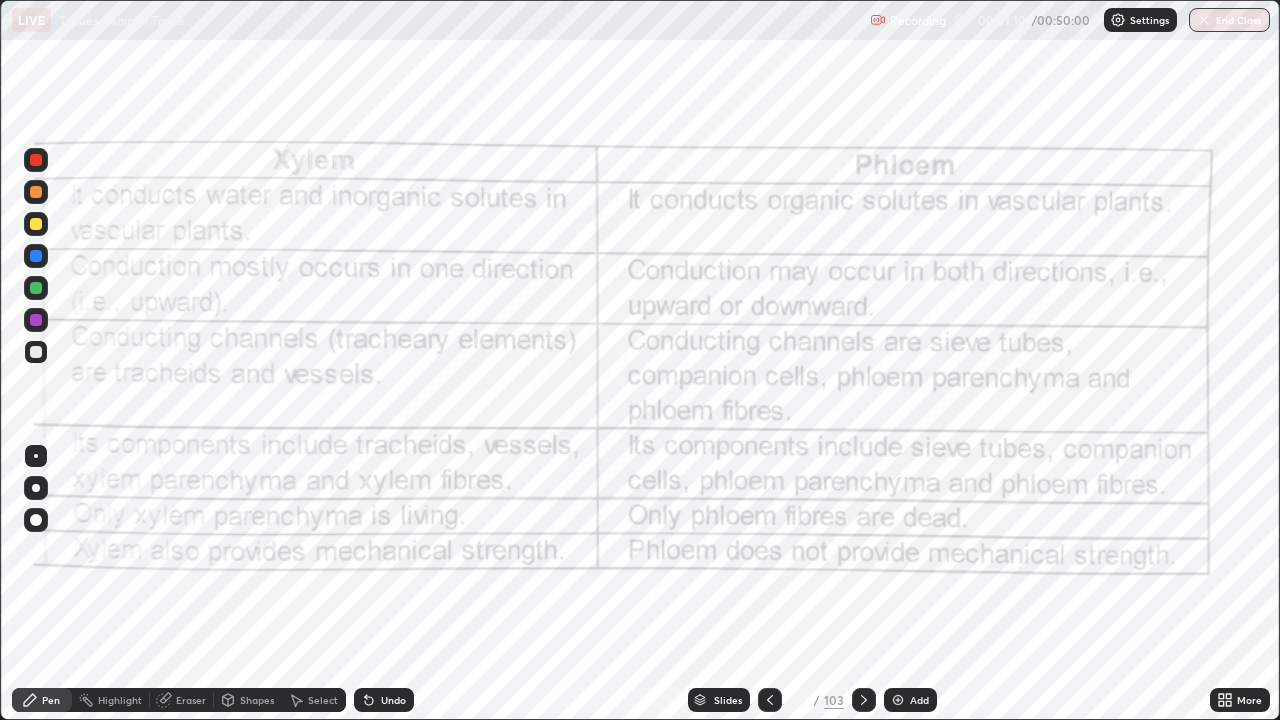 click 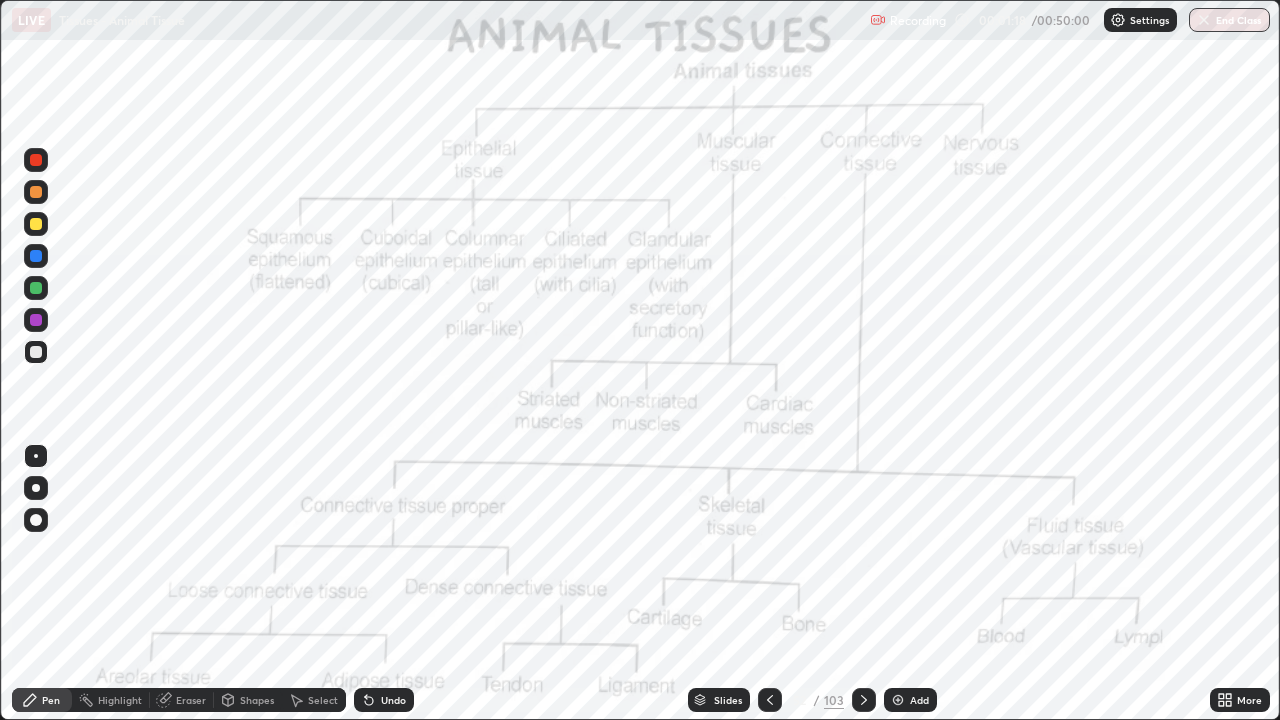 click at bounding box center (36, 160) 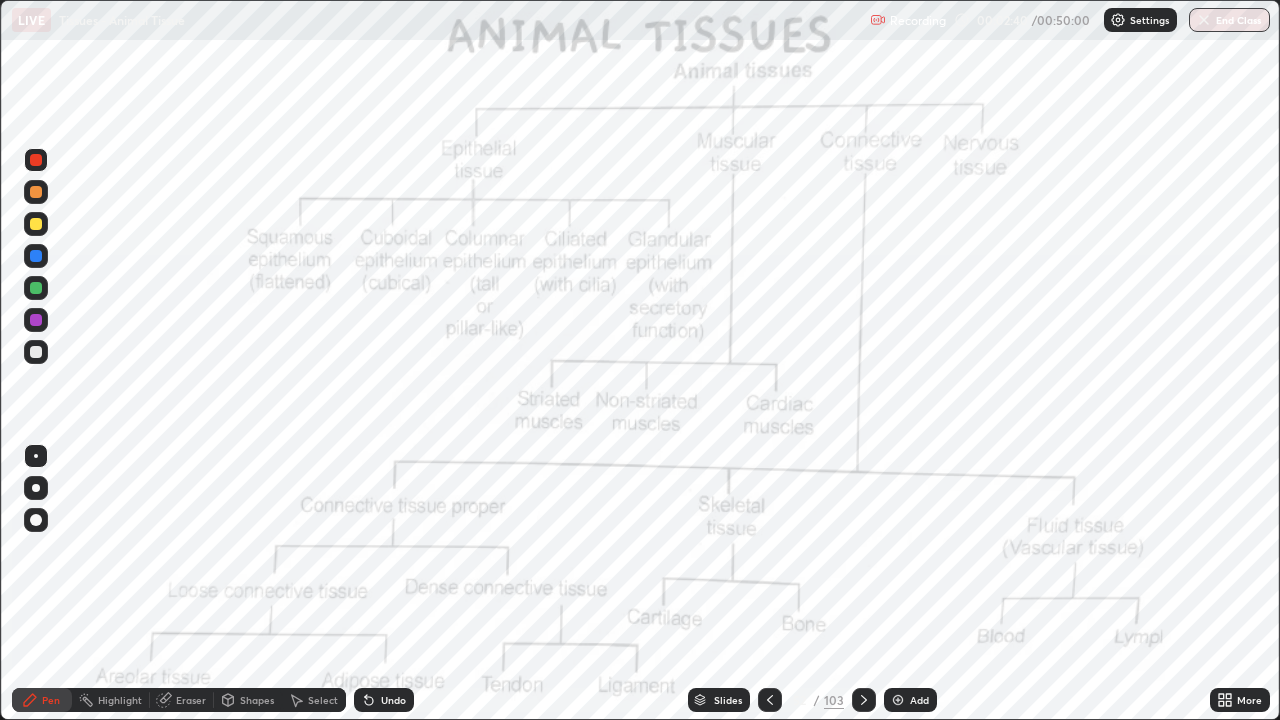 click on "Eraser" at bounding box center (182, 700) 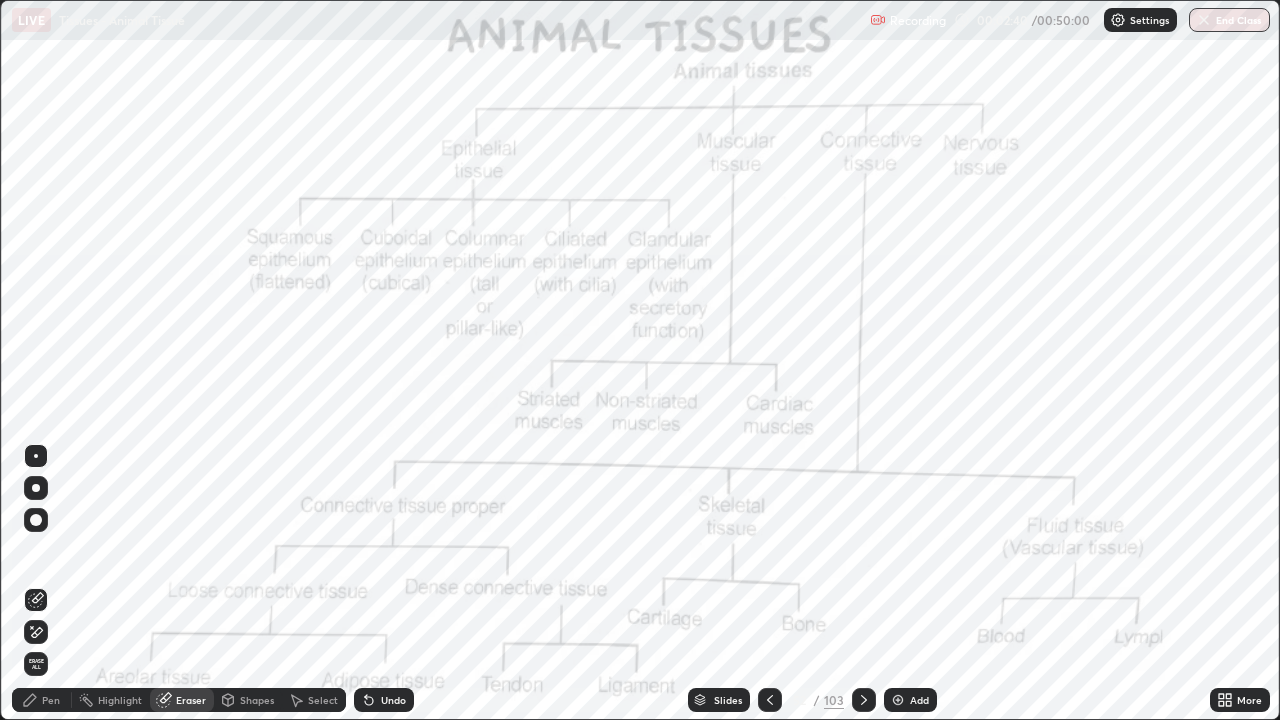 click on "Erase all" at bounding box center [36, 664] 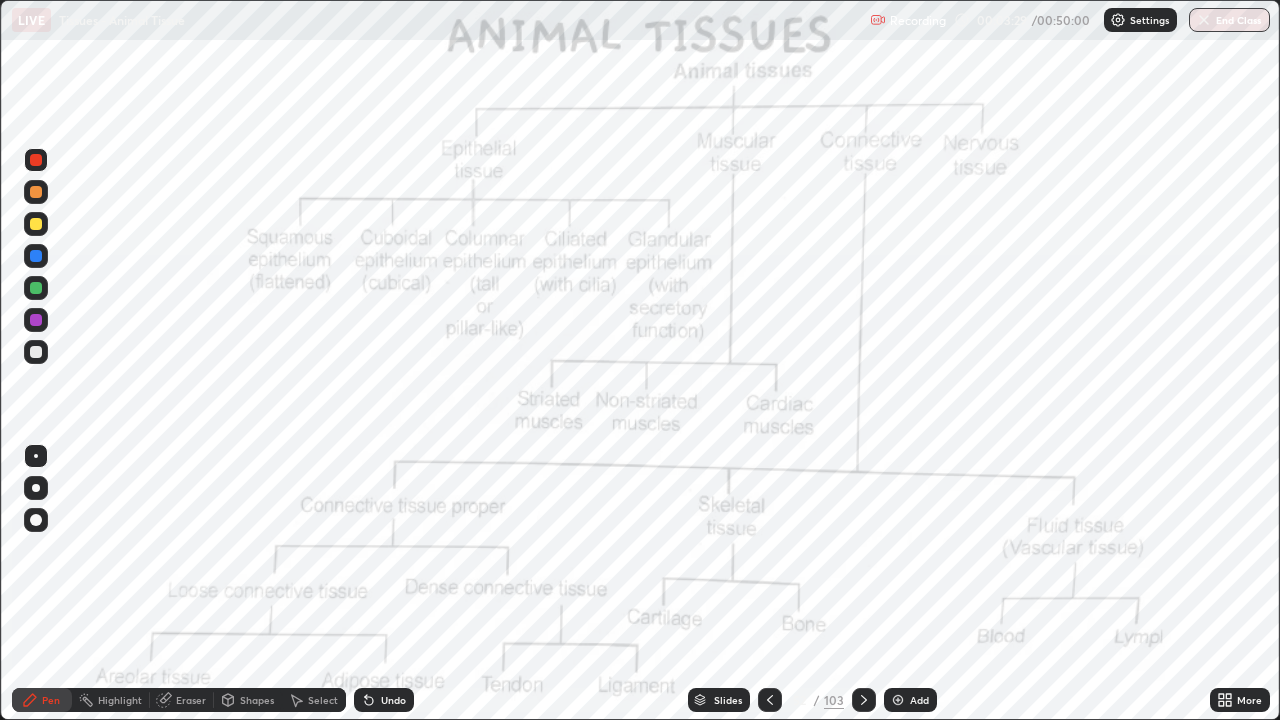click on "Slides" at bounding box center [728, 700] 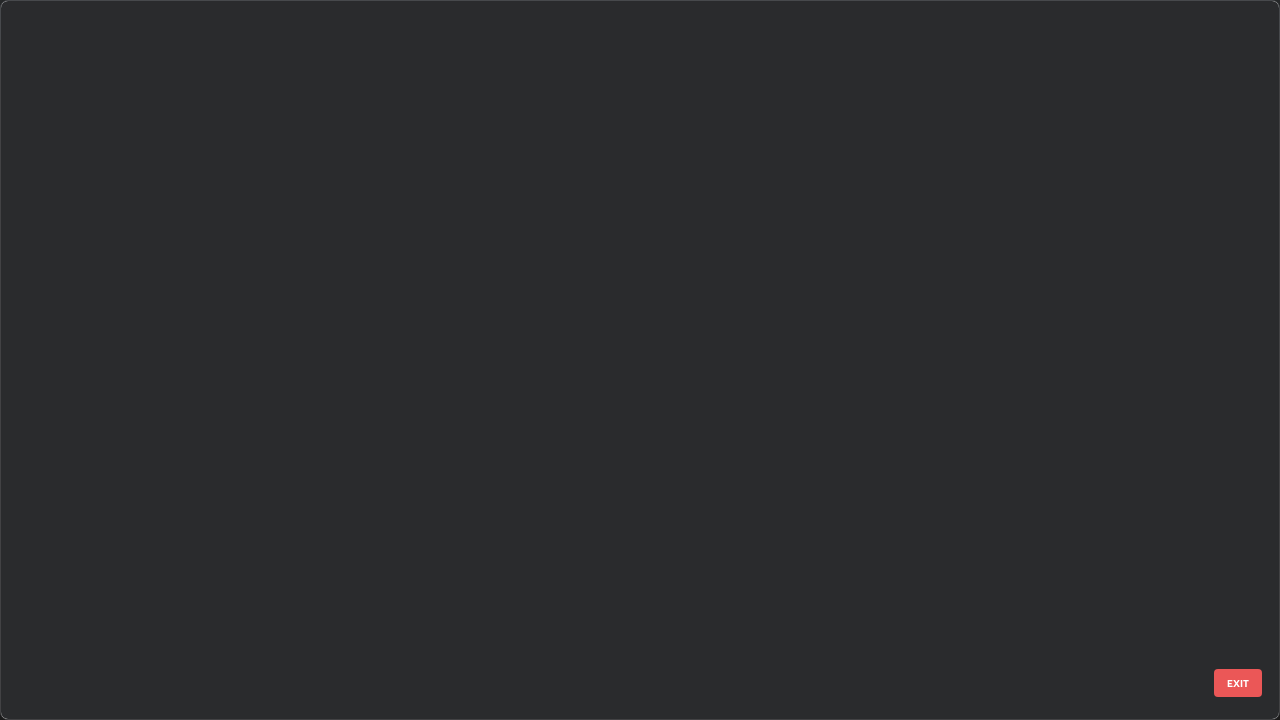 scroll, scrollTop: 3325, scrollLeft: 0, axis: vertical 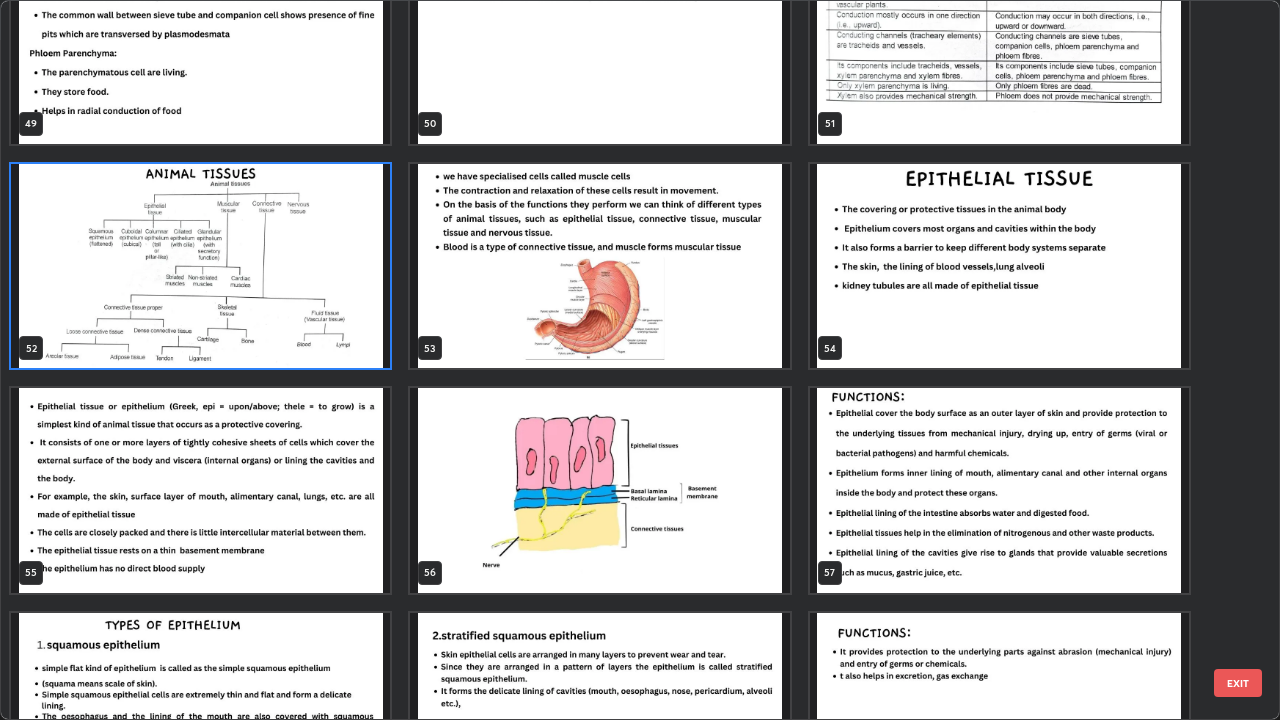 click at bounding box center [999, 266] 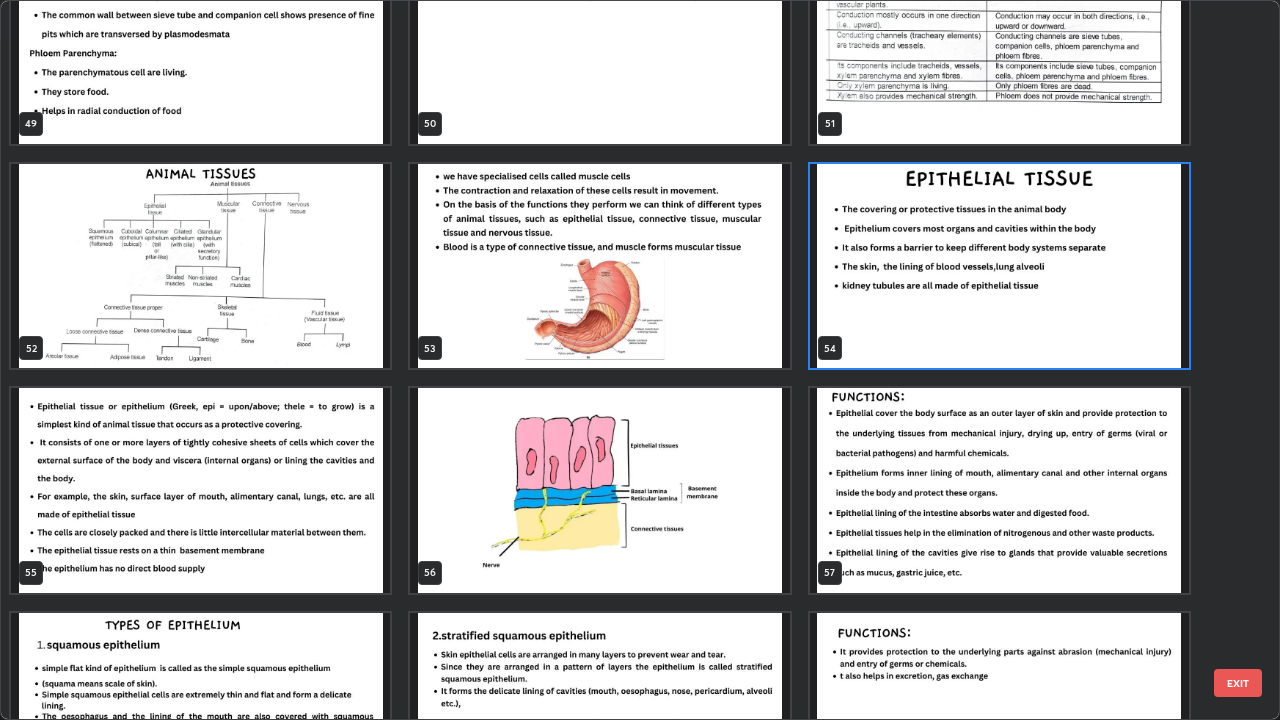 click at bounding box center (999, 266) 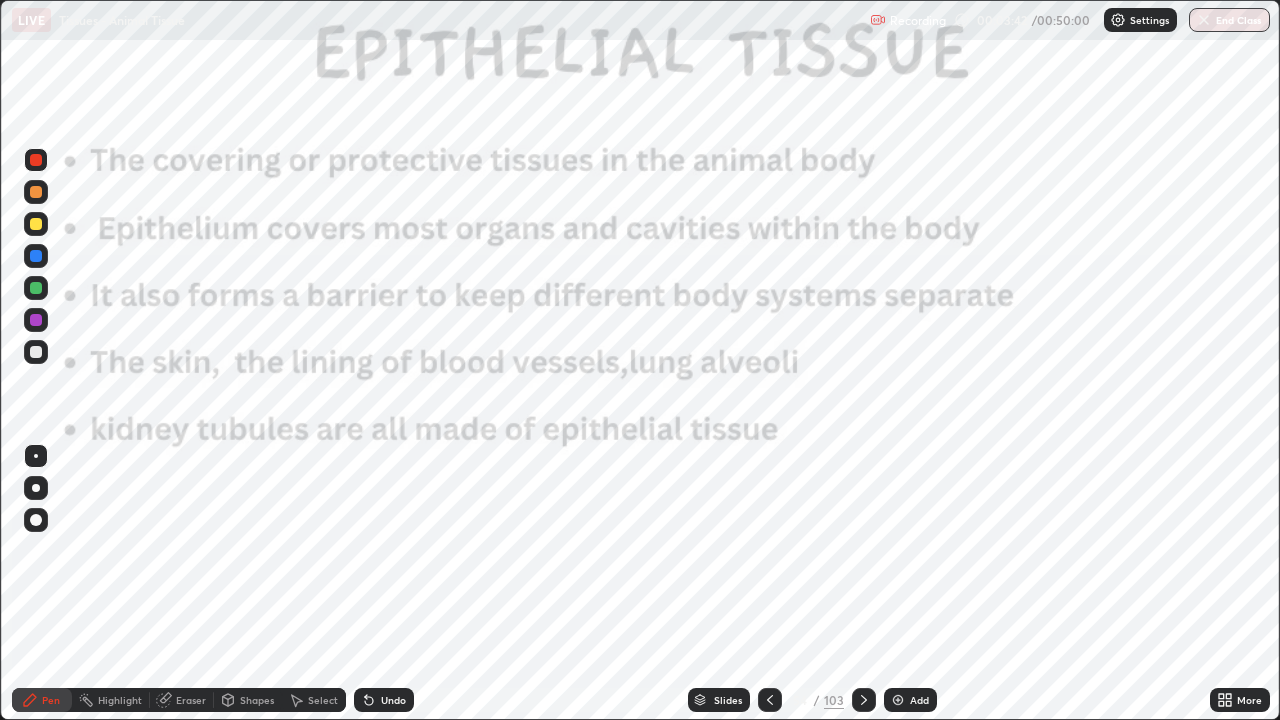 click on "Slides" at bounding box center [728, 700] 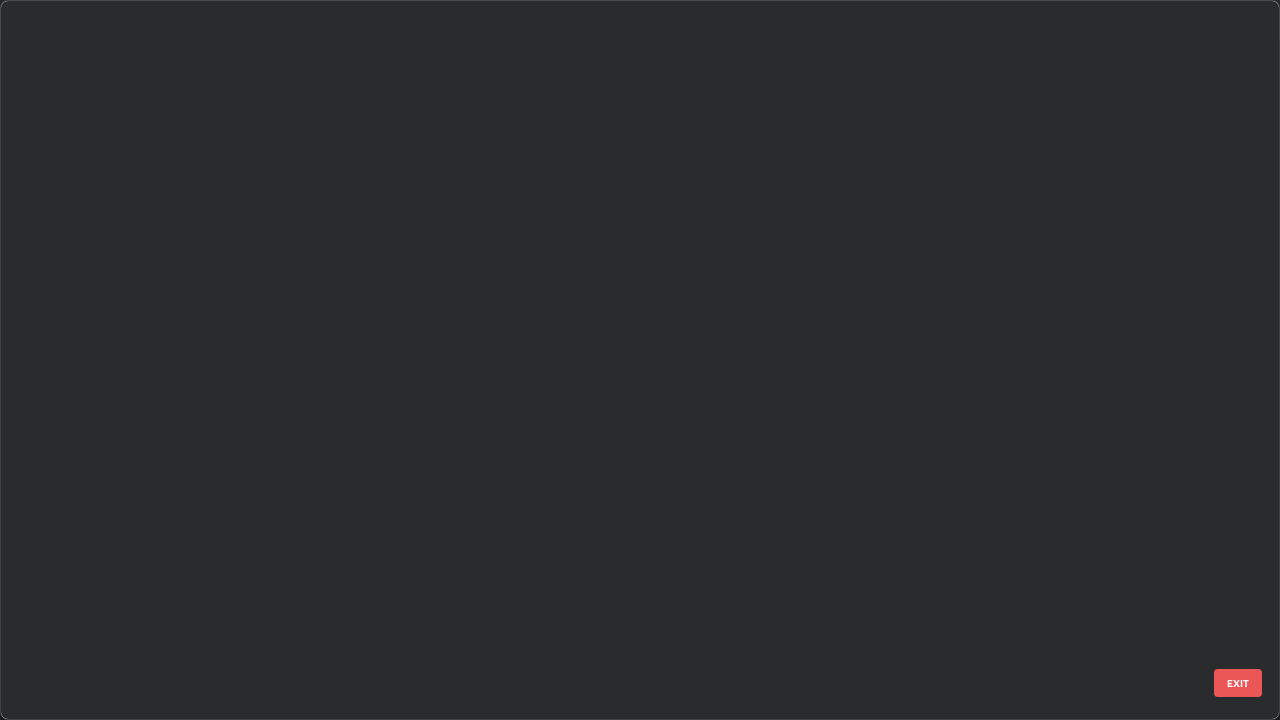 scroll, scrollTop: 3325, scrollLeft: 0, axis: vertical 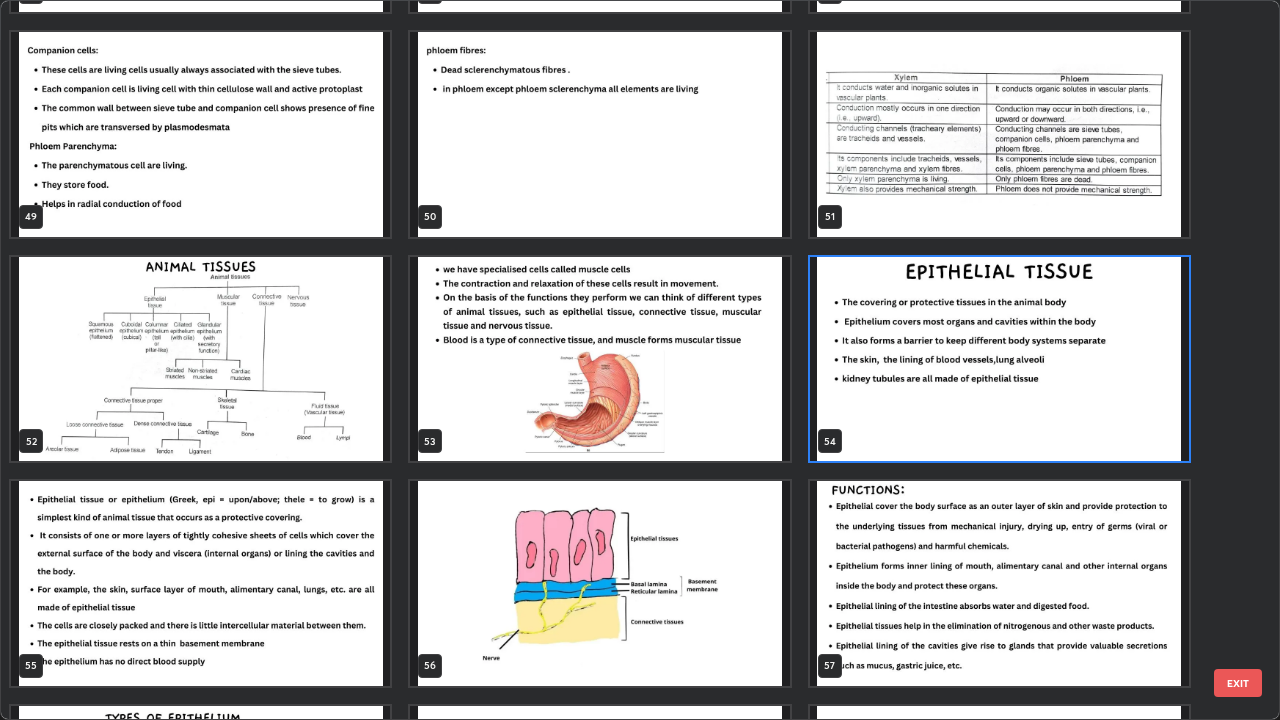 click at bounding box center (999, 359) 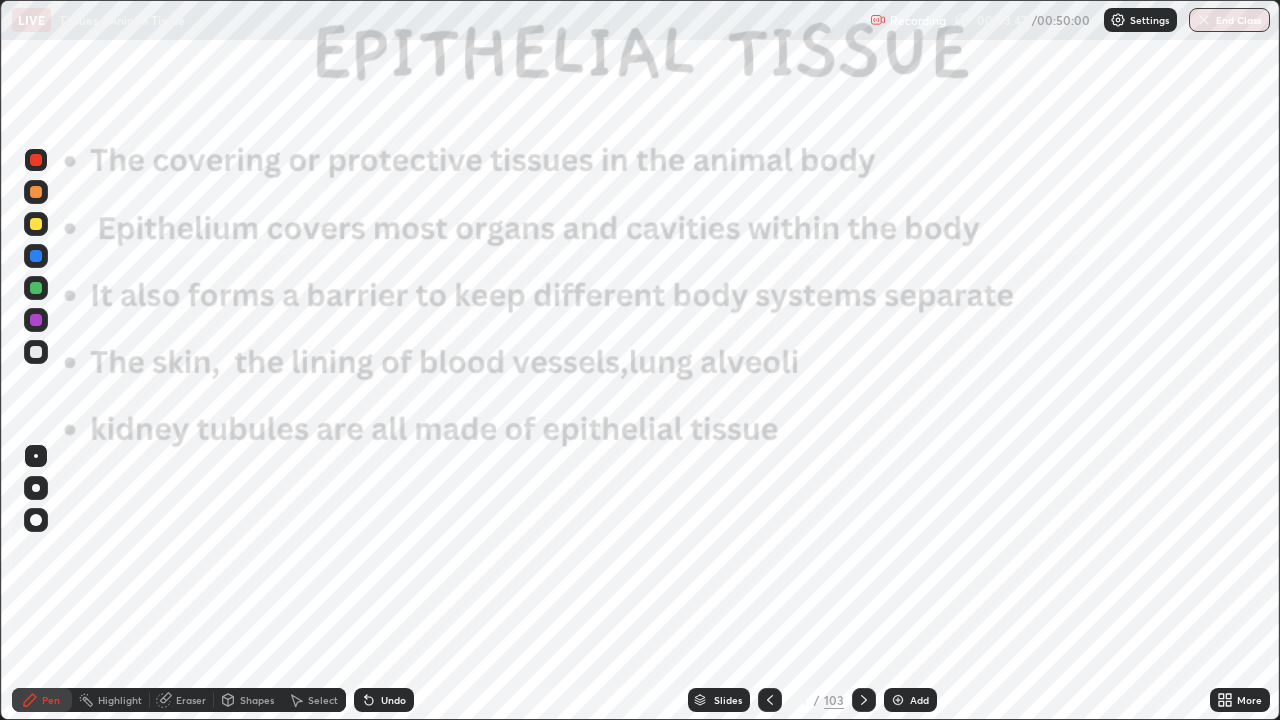 click at bounding box center (999, 359) 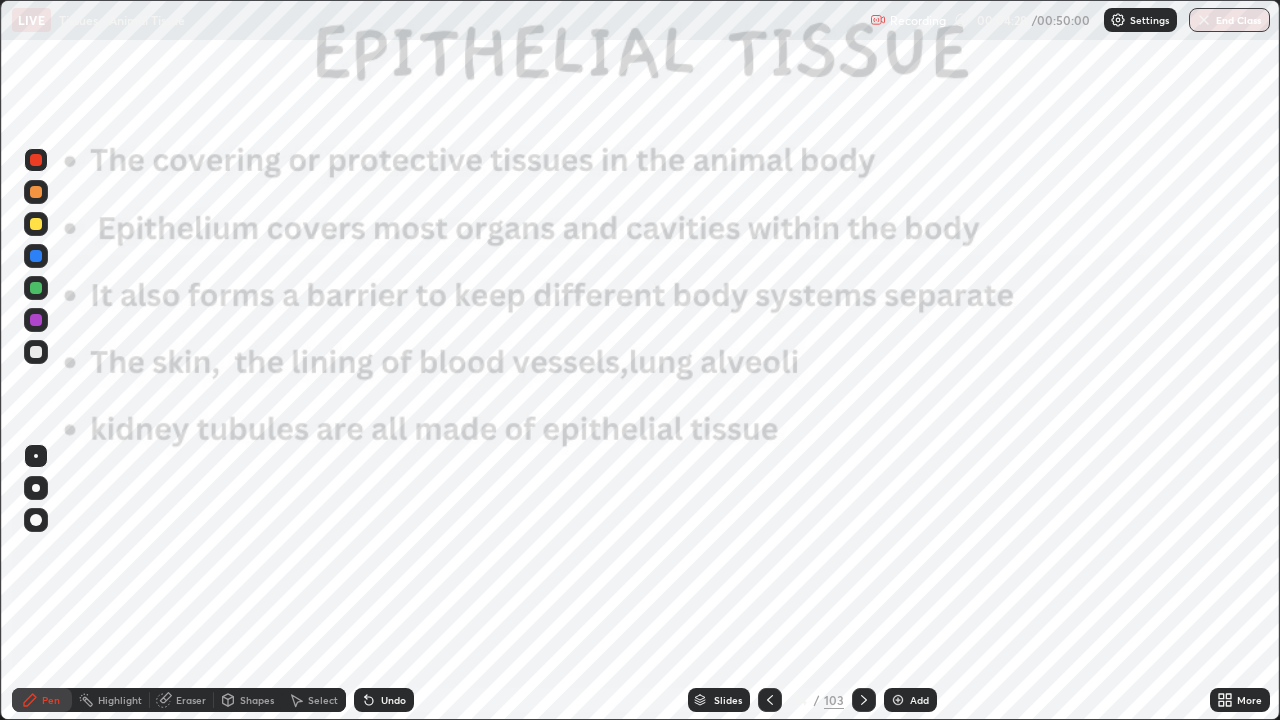 click on "Slides" at bounding box center [728, 700] 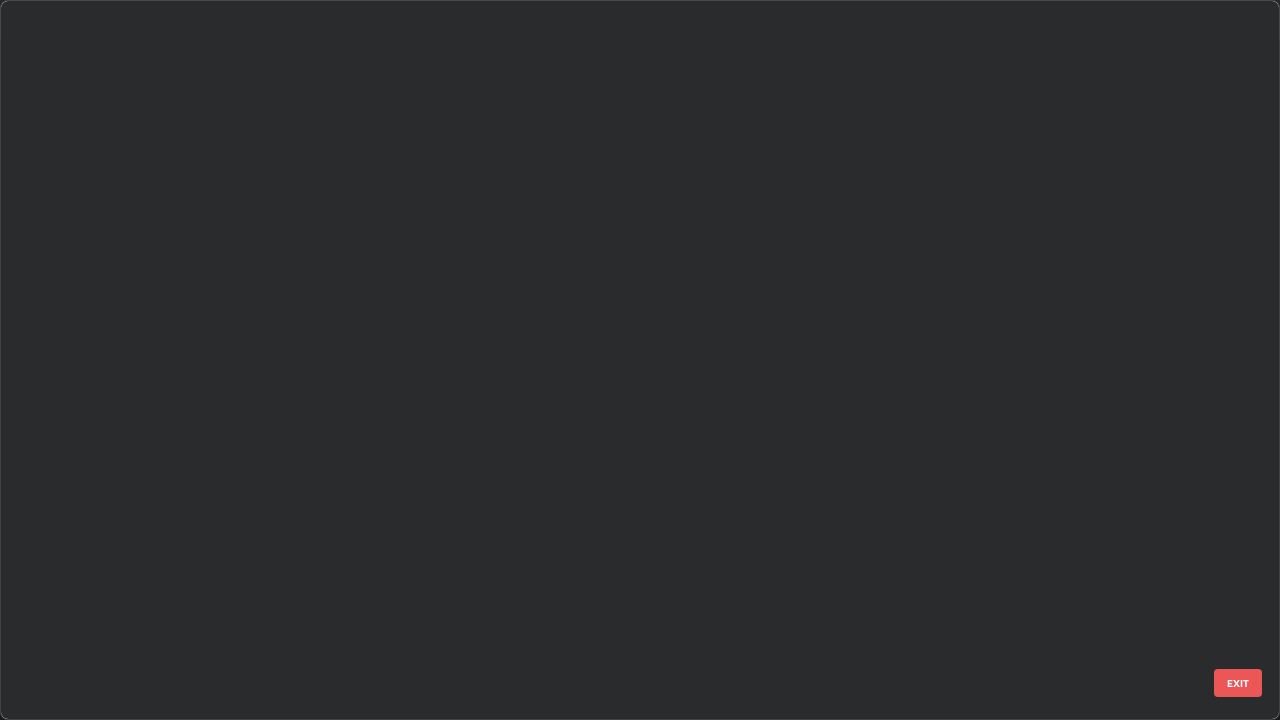 scroll, scrollTop: 3325, scrollLeft: 0, axis: vertical 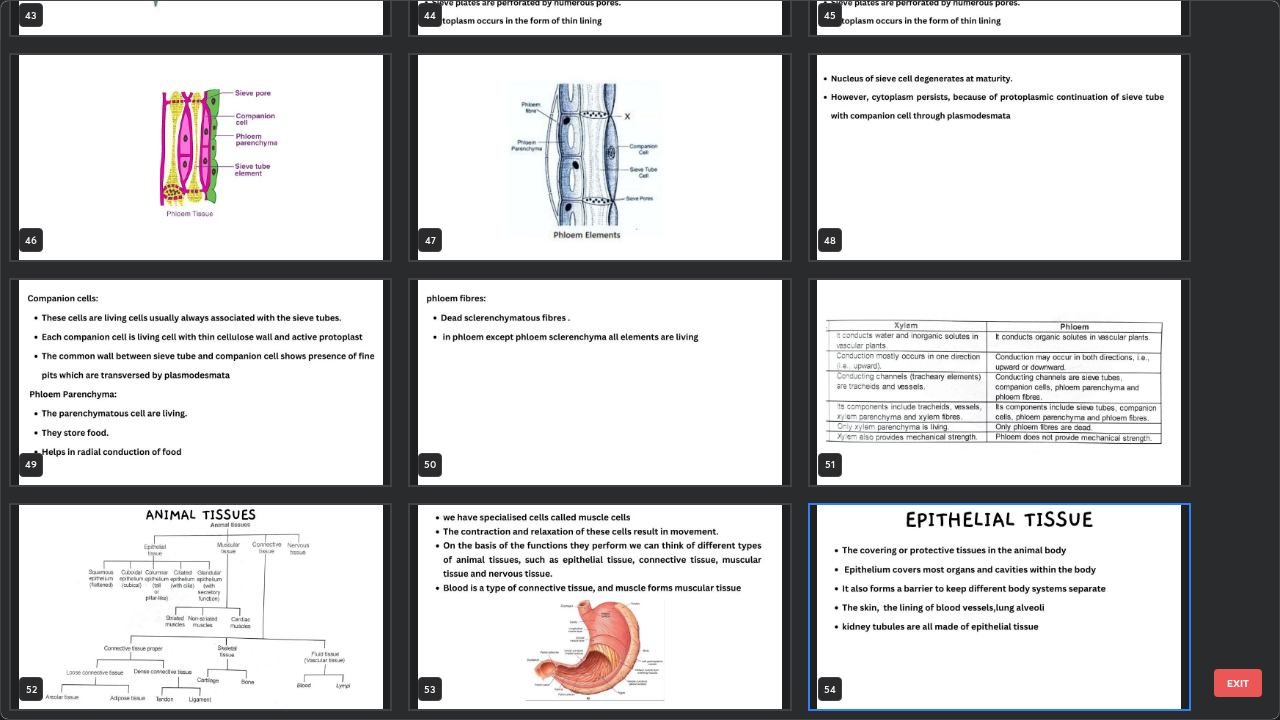 click at bounding box center [599, 607] 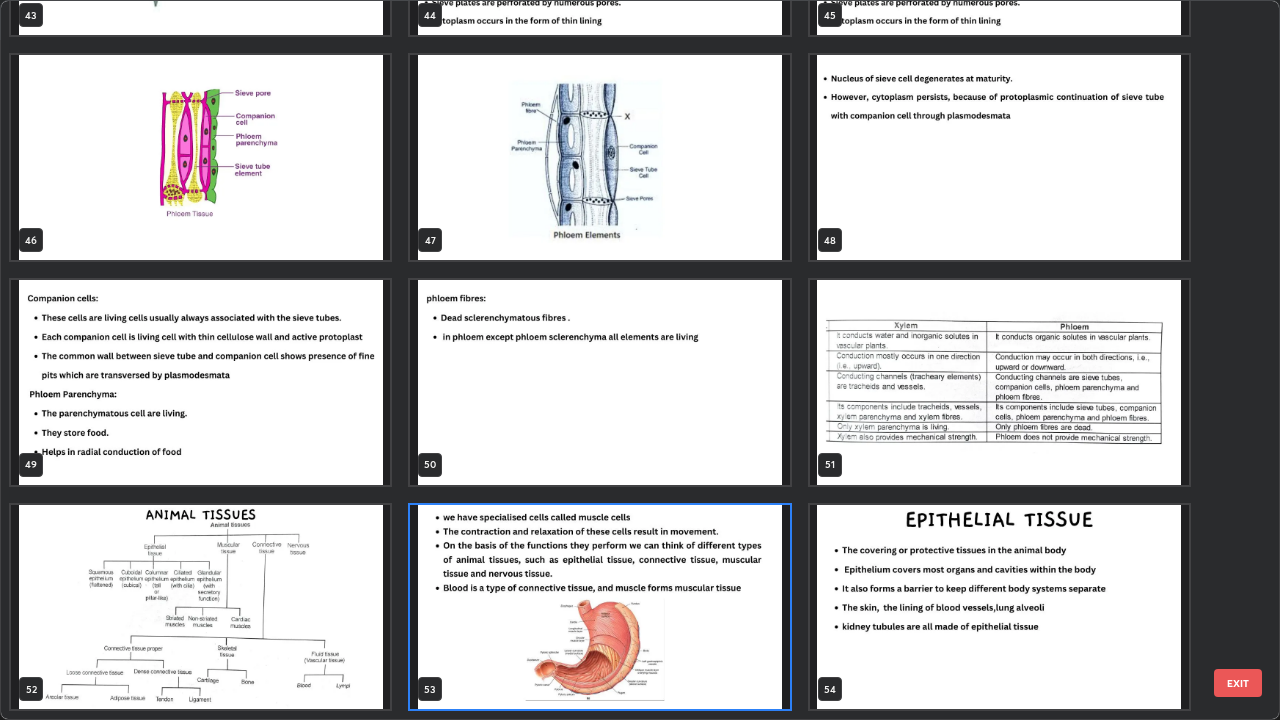 click at bounding box center [599, 607] 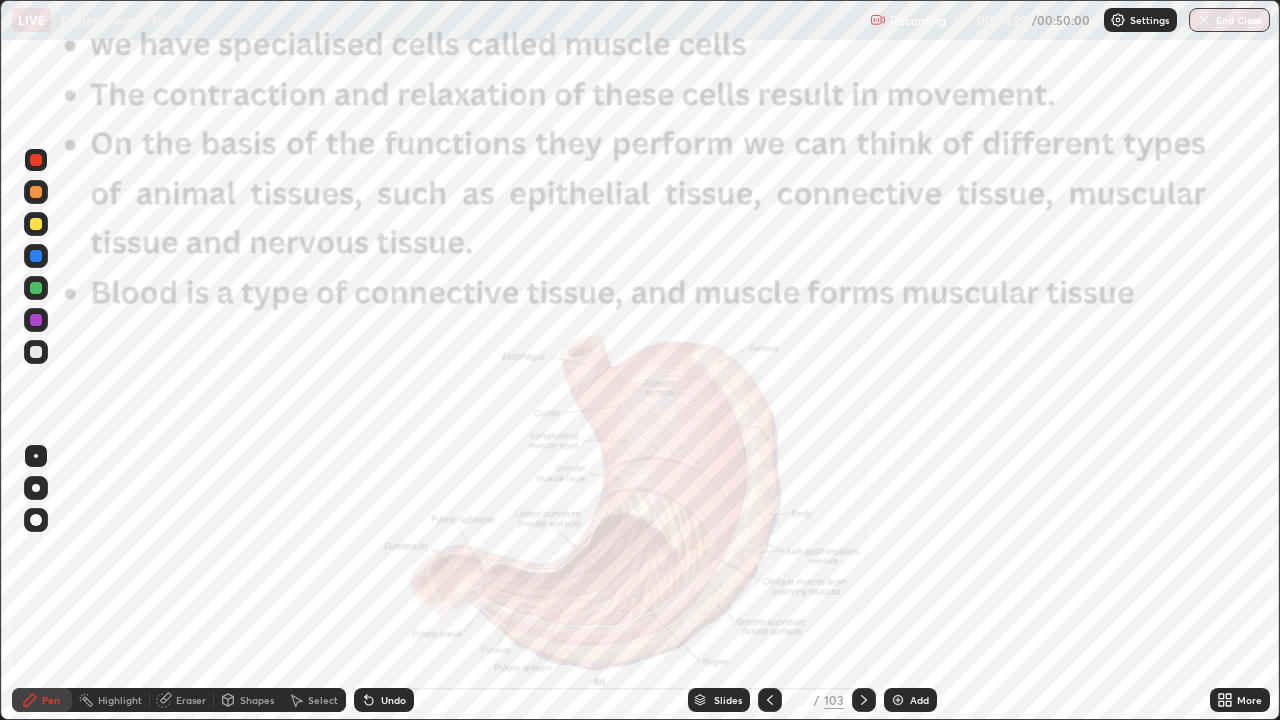 click at bounding box center [599, 607] 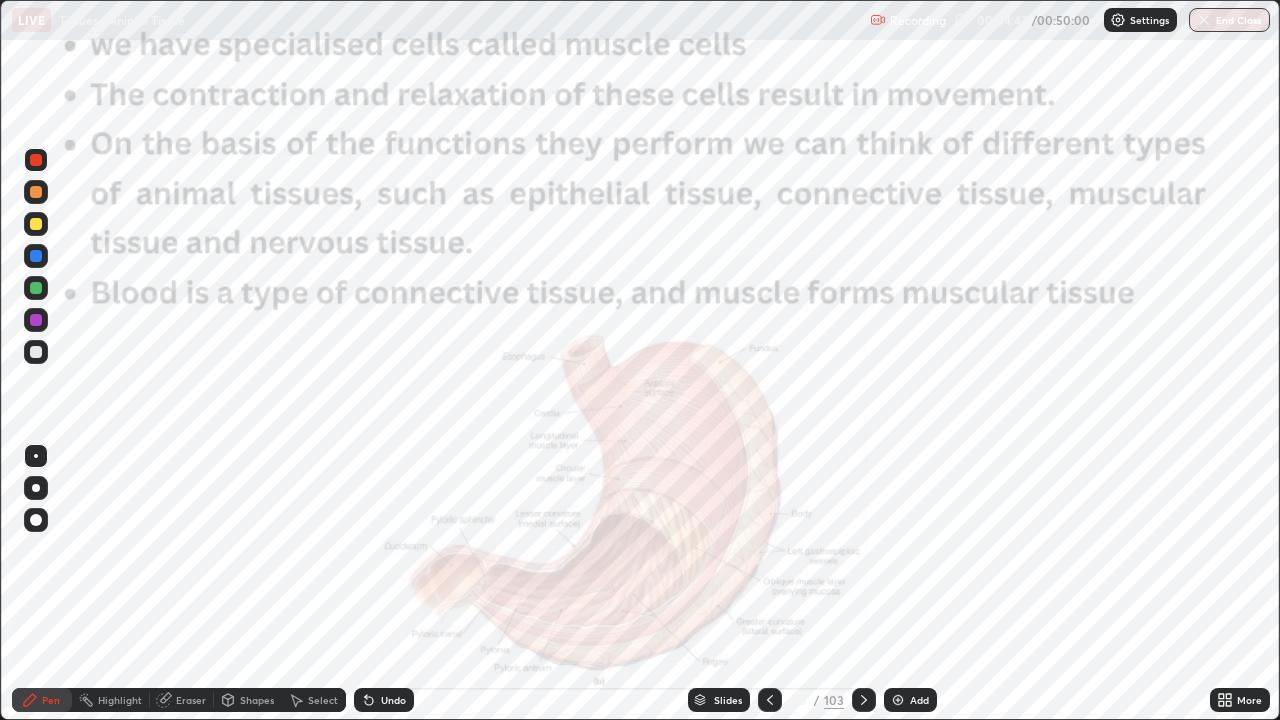 click on "Slides" at bounding box center [728, 700] 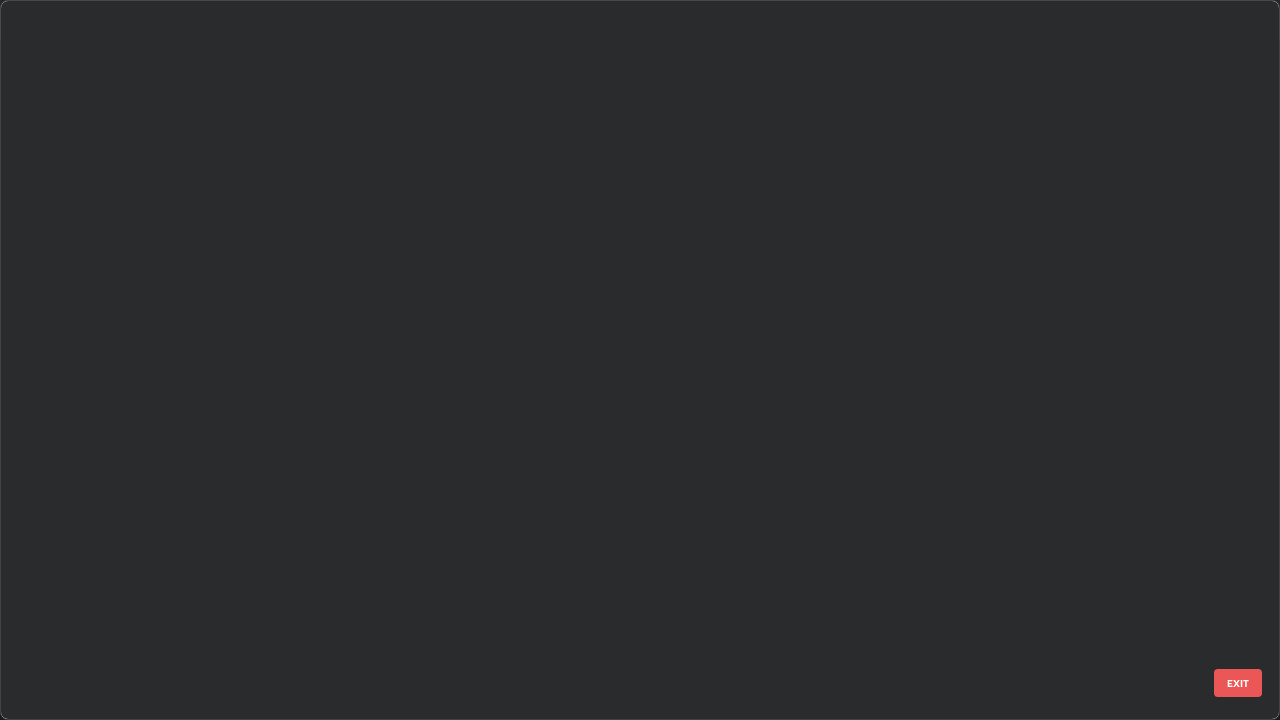 scroll, scrollTop: 3325, scrollLeft: 0, axis: vertical 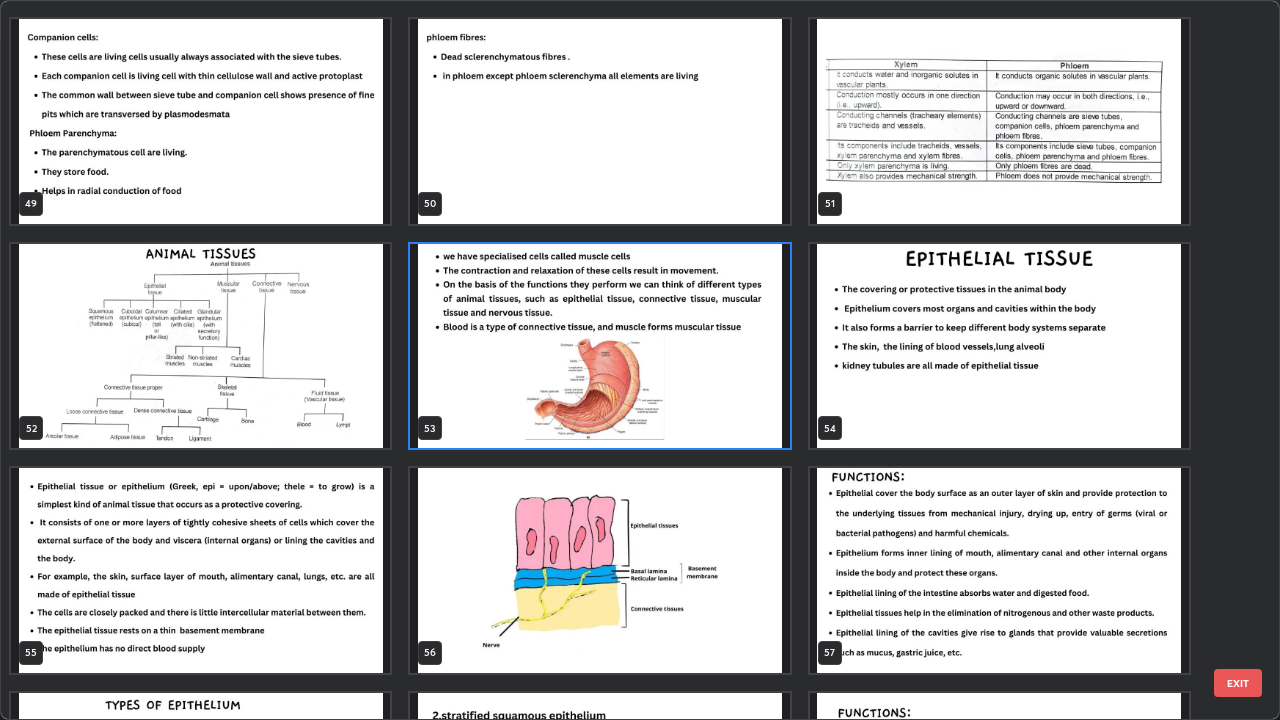 click at bounding box center (999, 346) 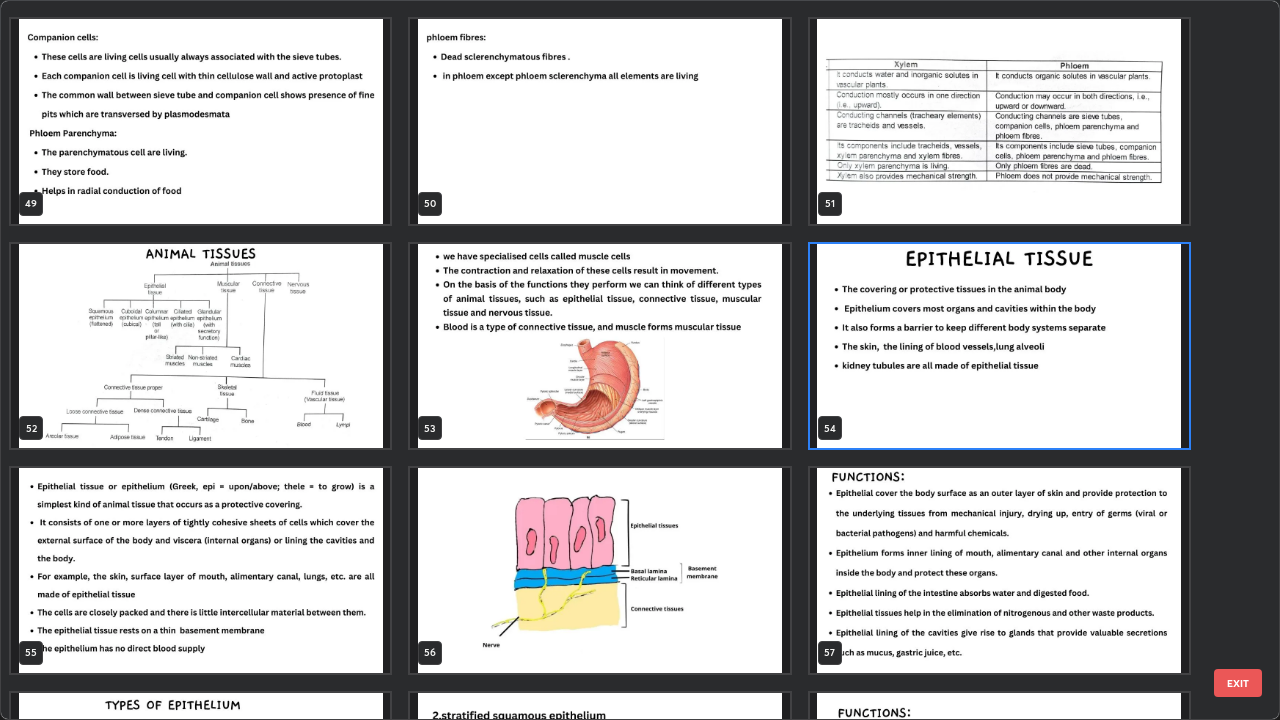 click at bounding box center [999, 346] 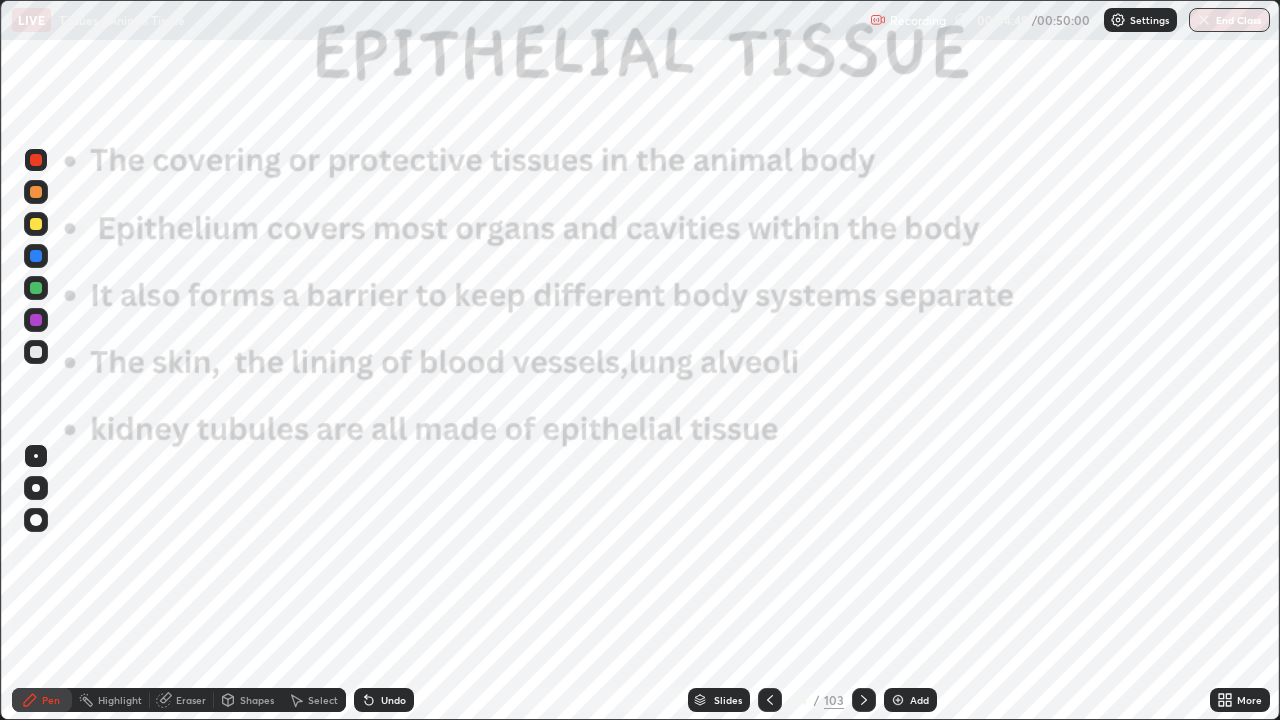 click at bounding box center (999, 346) 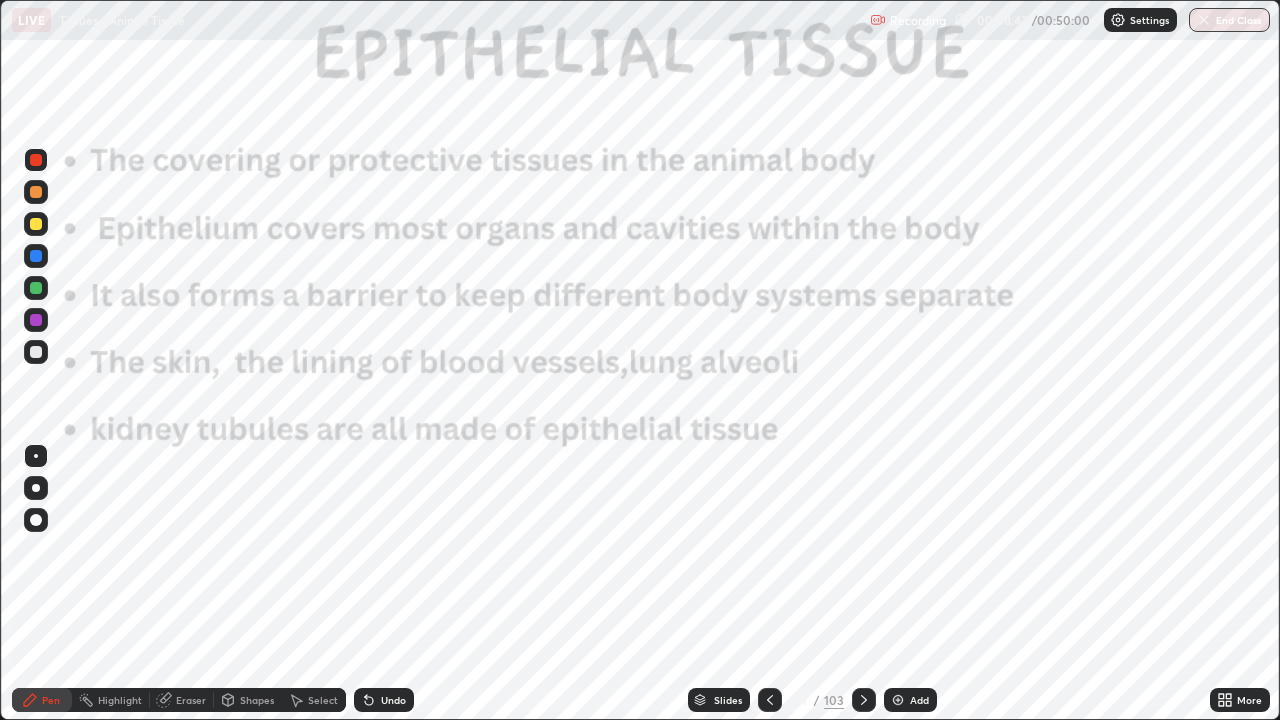 click 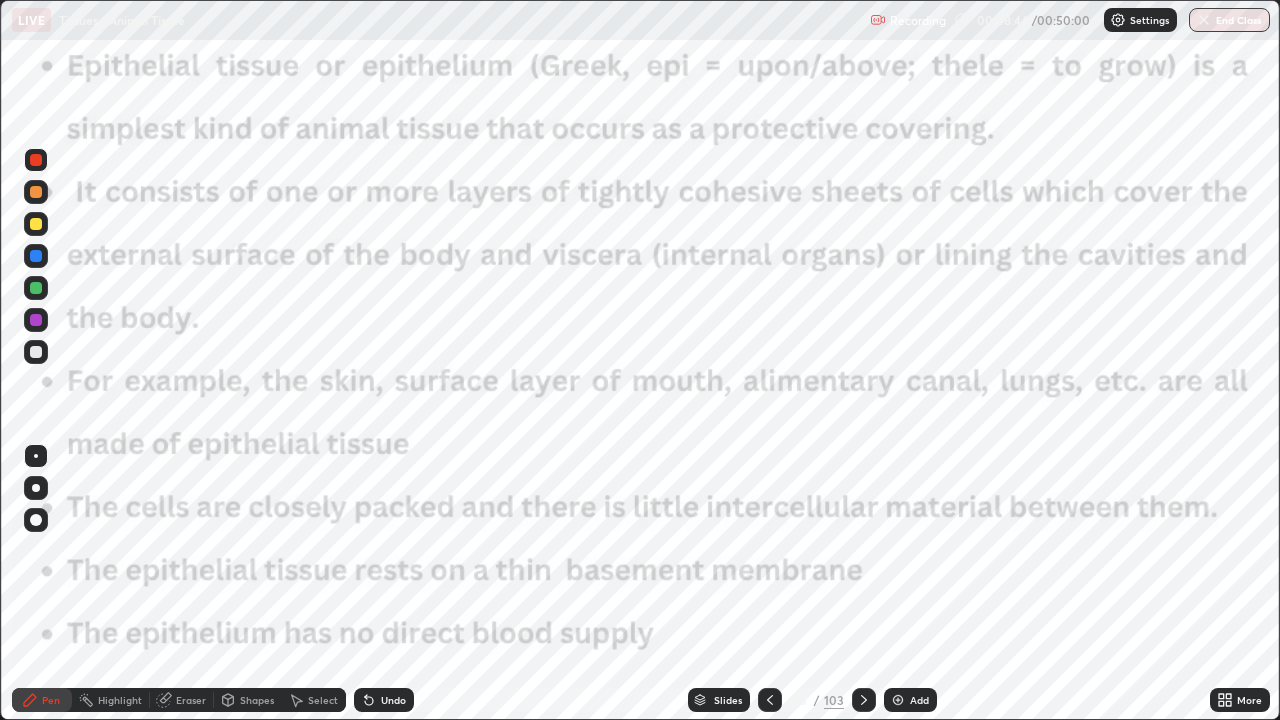 click at bounding box center [770, 700] 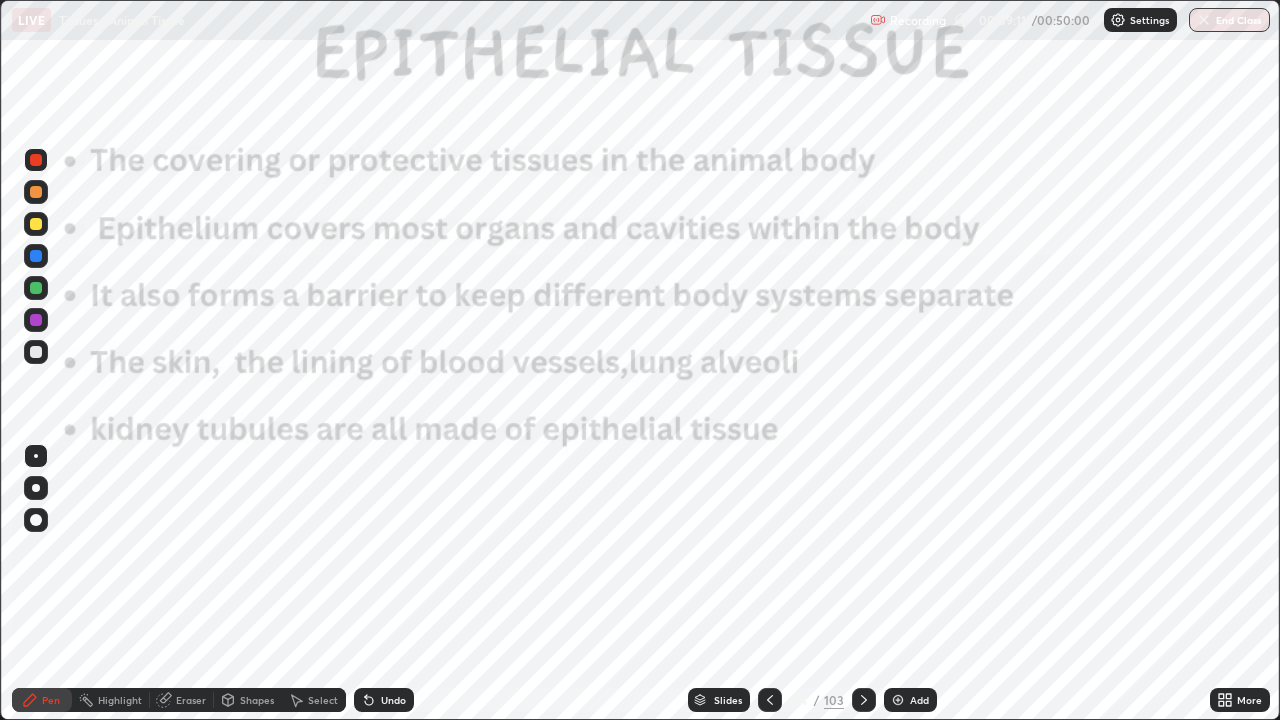 click at bounding box center (864, 700) 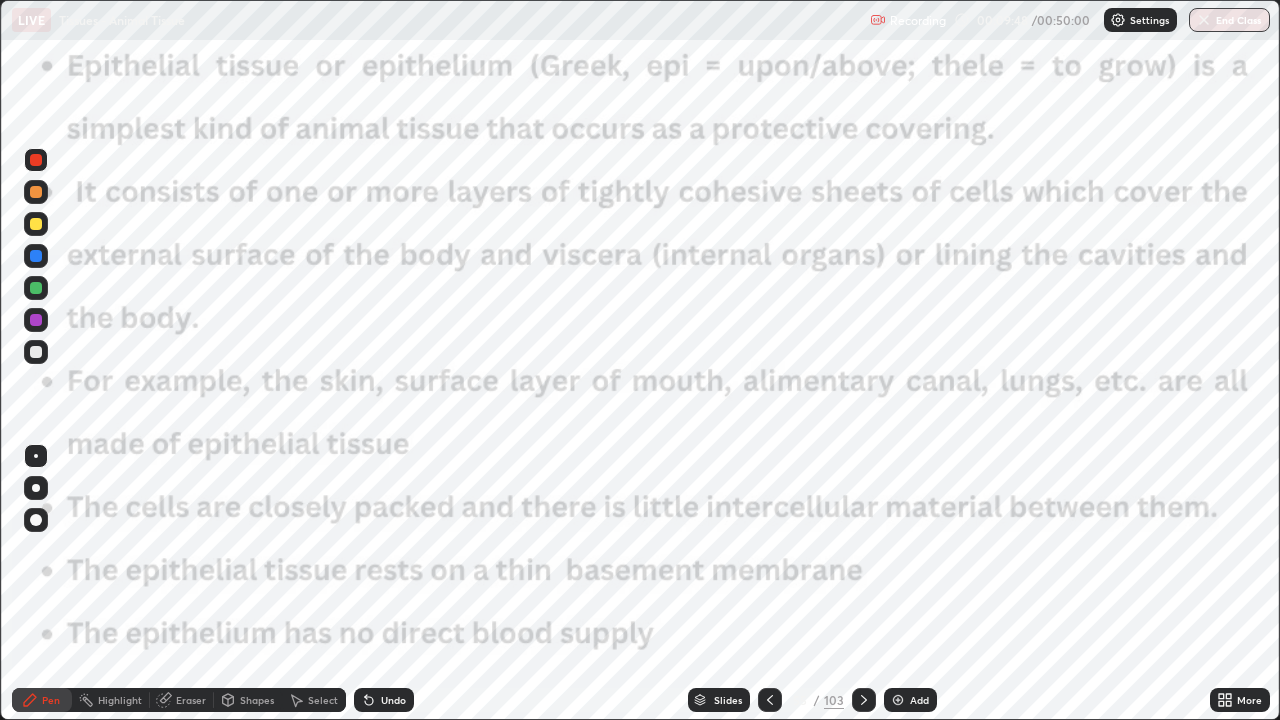click on "Undo" at bounding box center [384, 700] 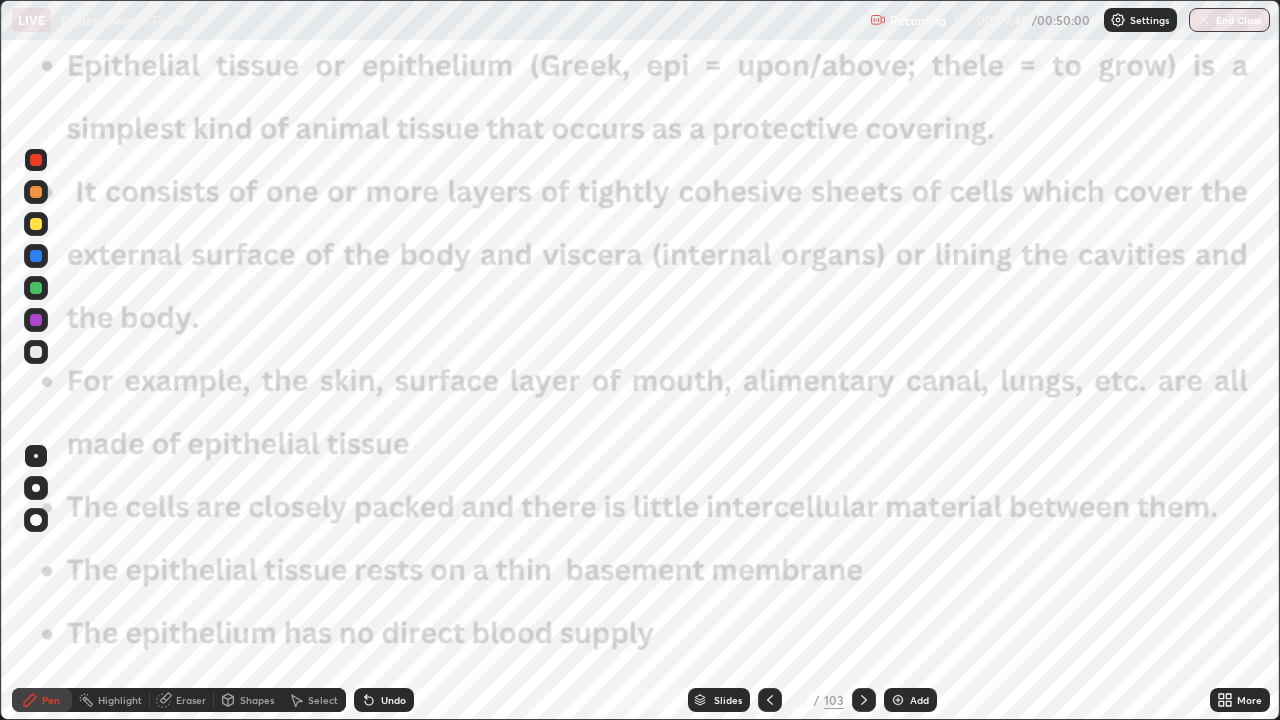 click on "Undo" at bounding box center (384, 700) 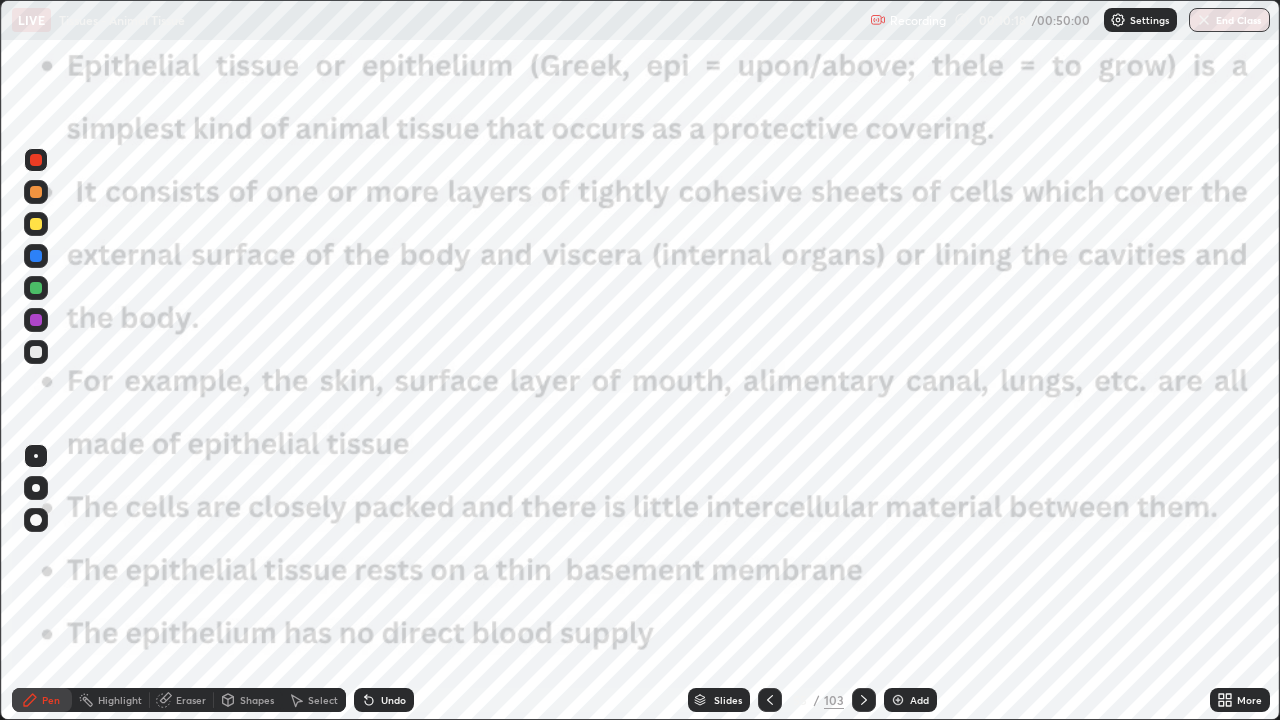 click at bounding box center (864, 700) 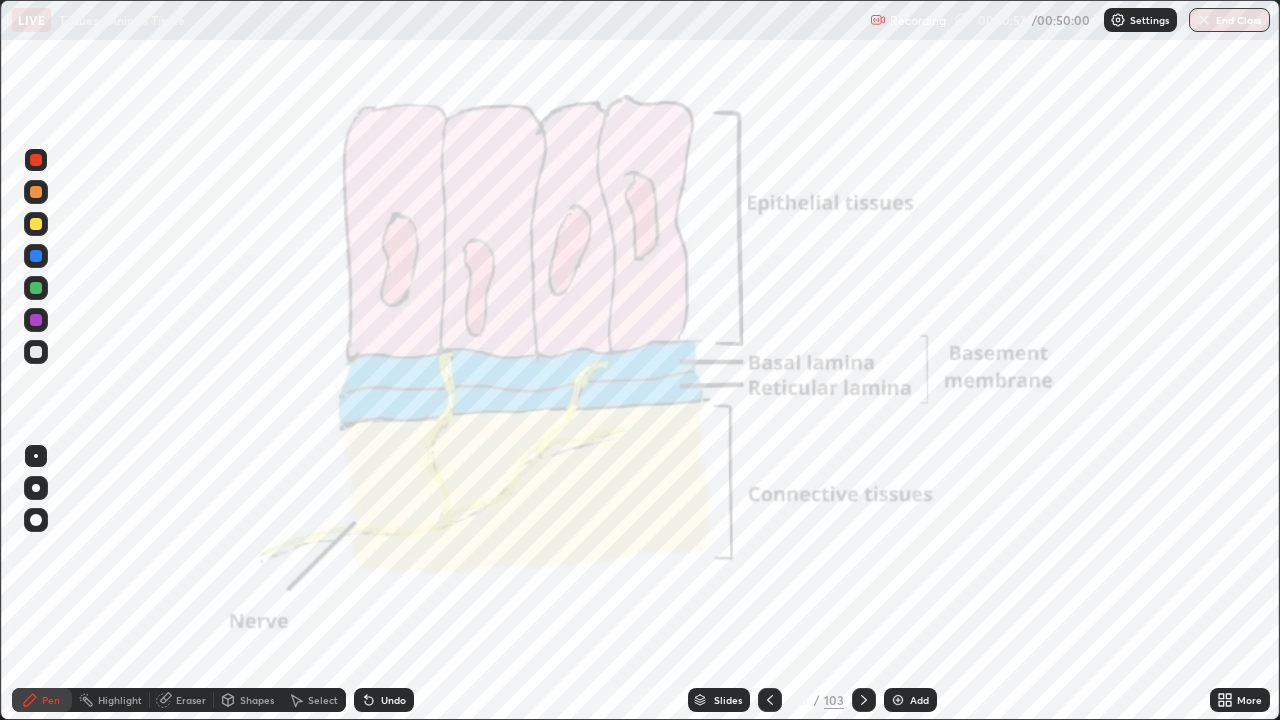 click at bounding box center [770, 700] 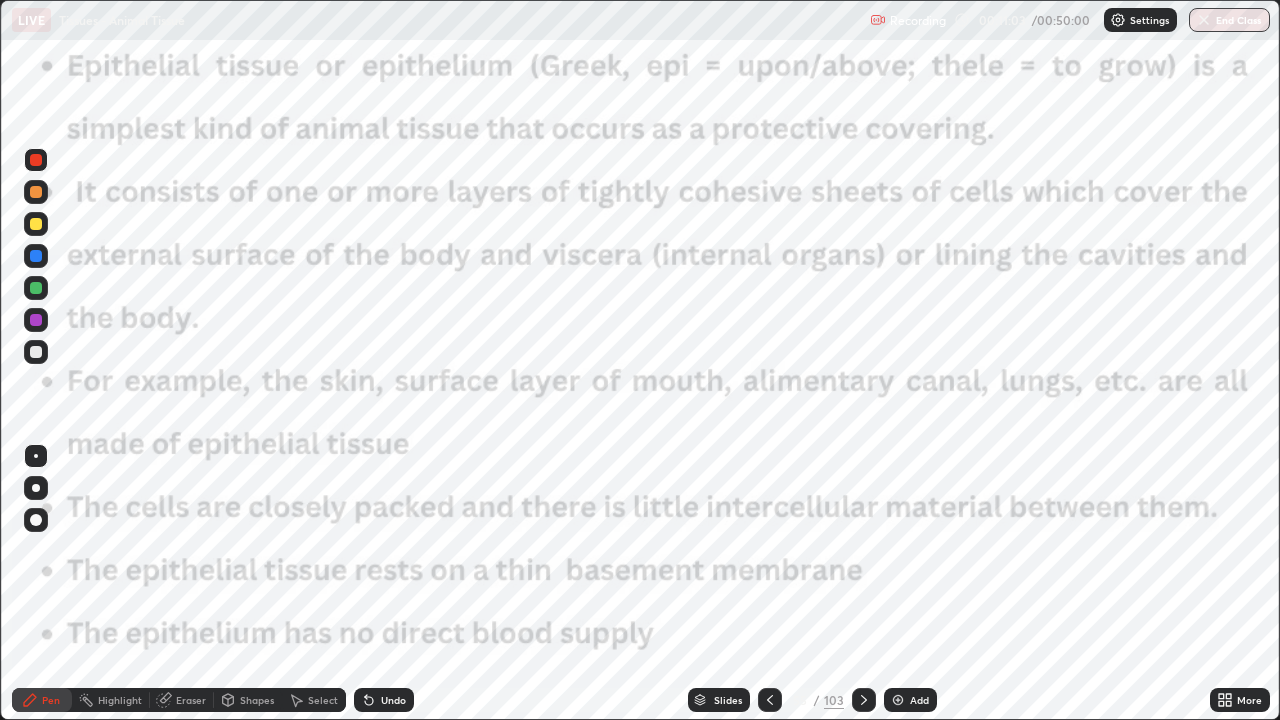 click at bounding box center (864, 700) 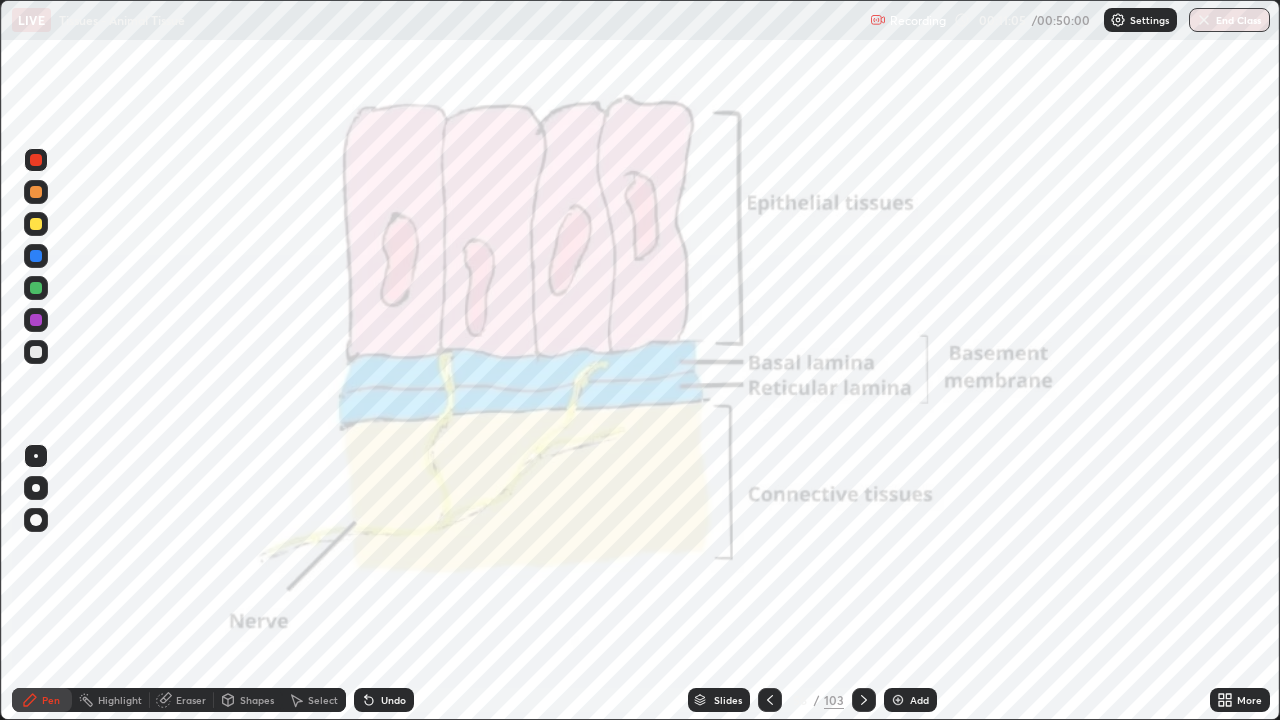 click 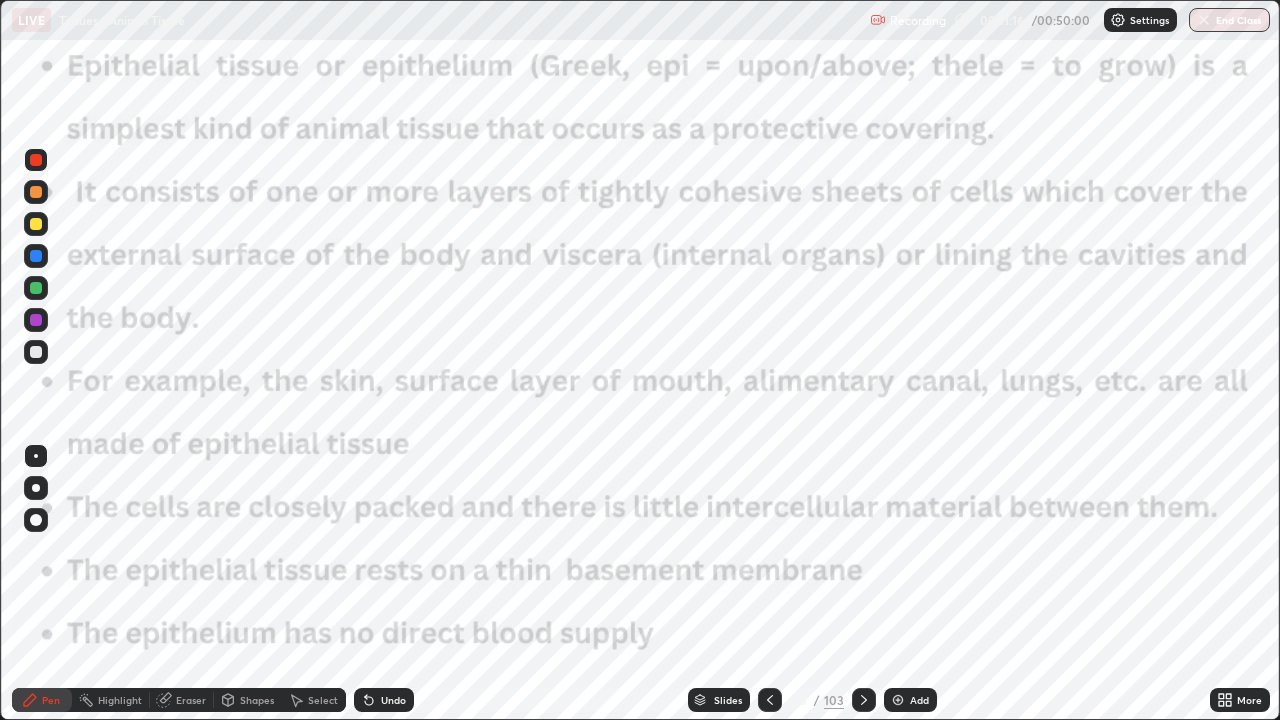 click 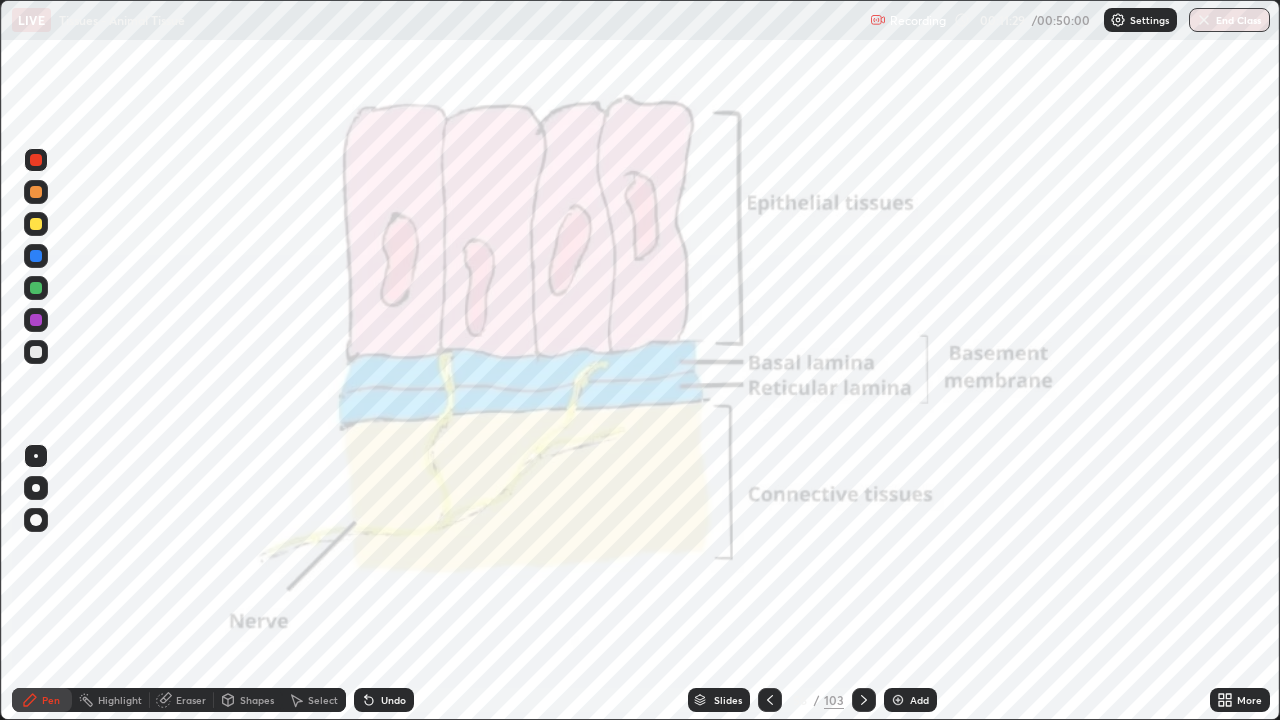 click at bounding box center (864, 700) 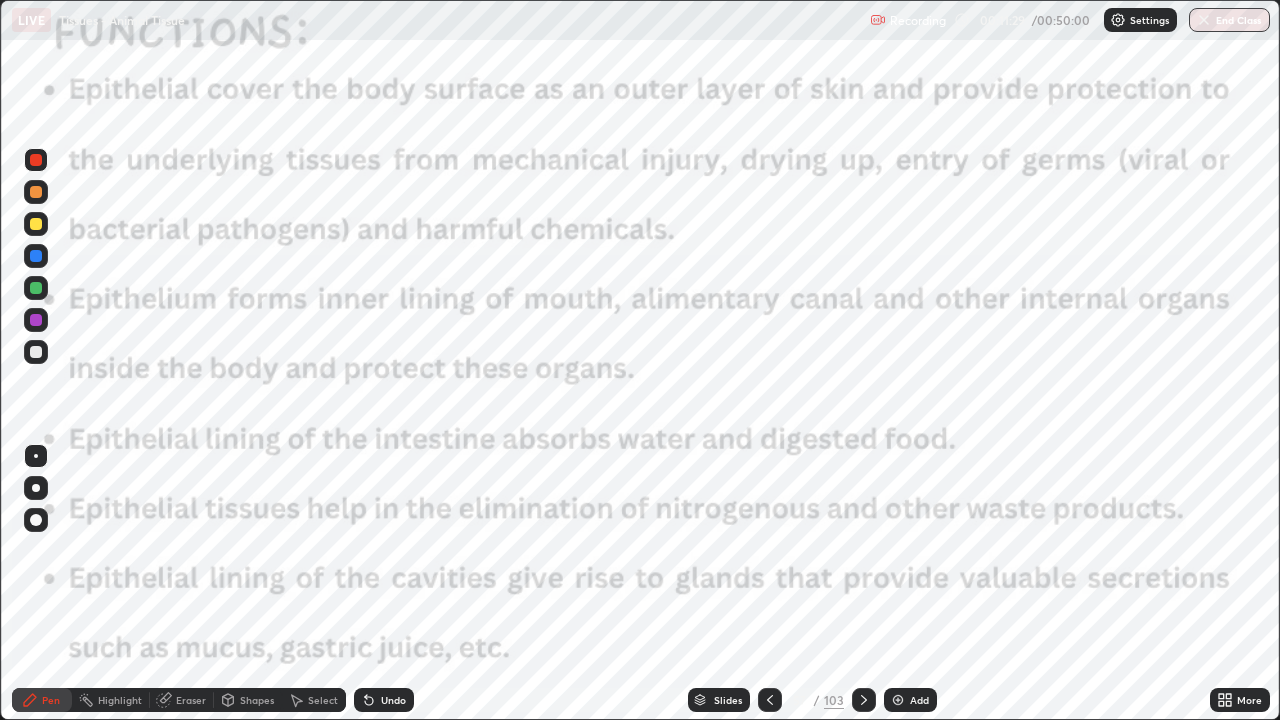 click 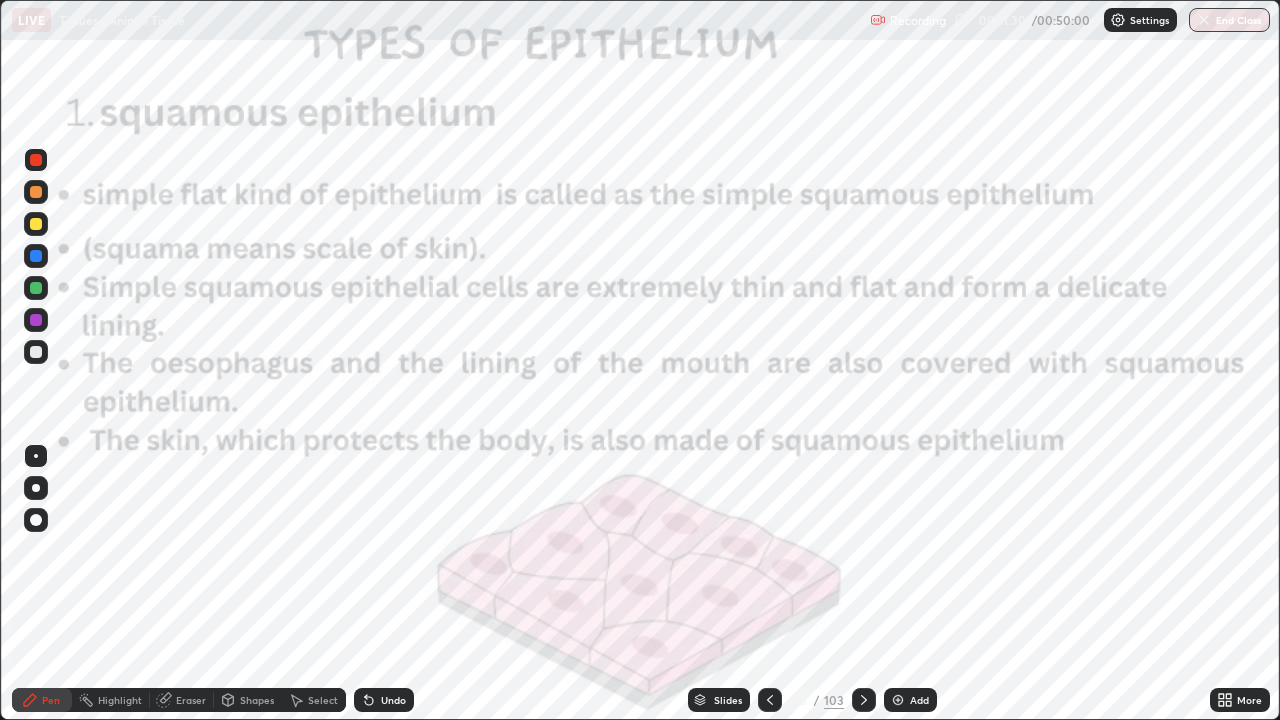 click 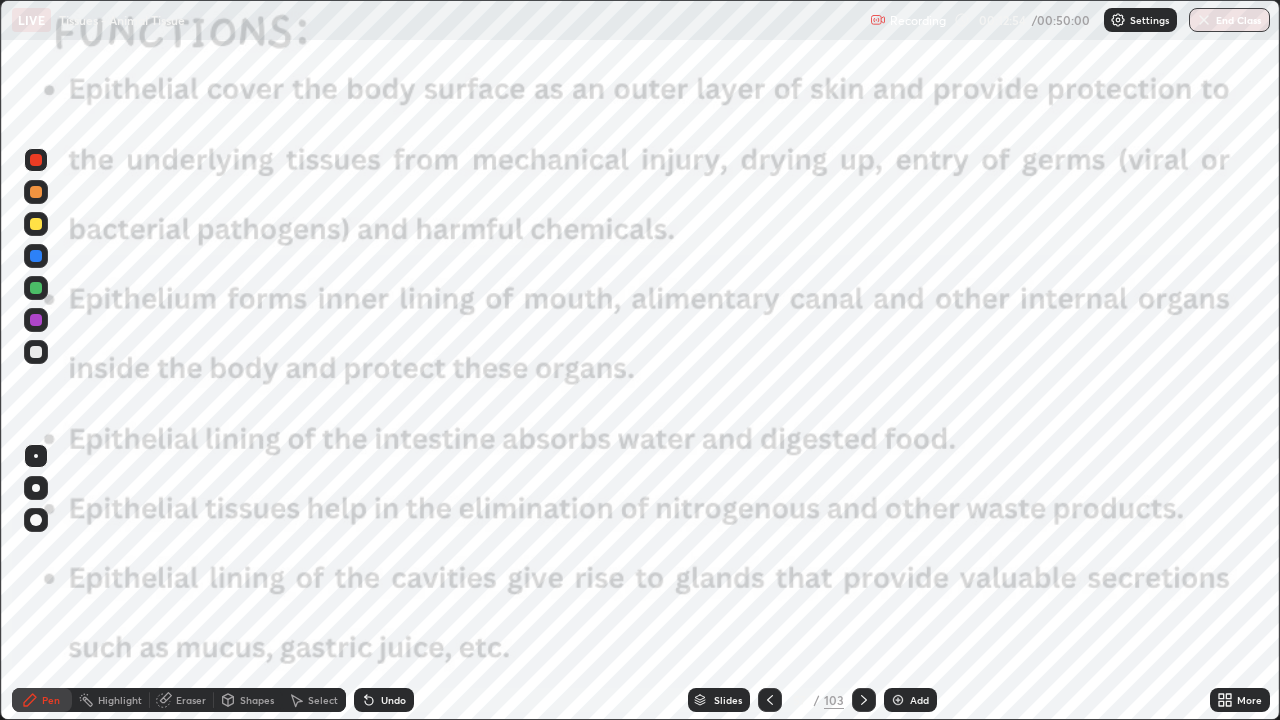 click 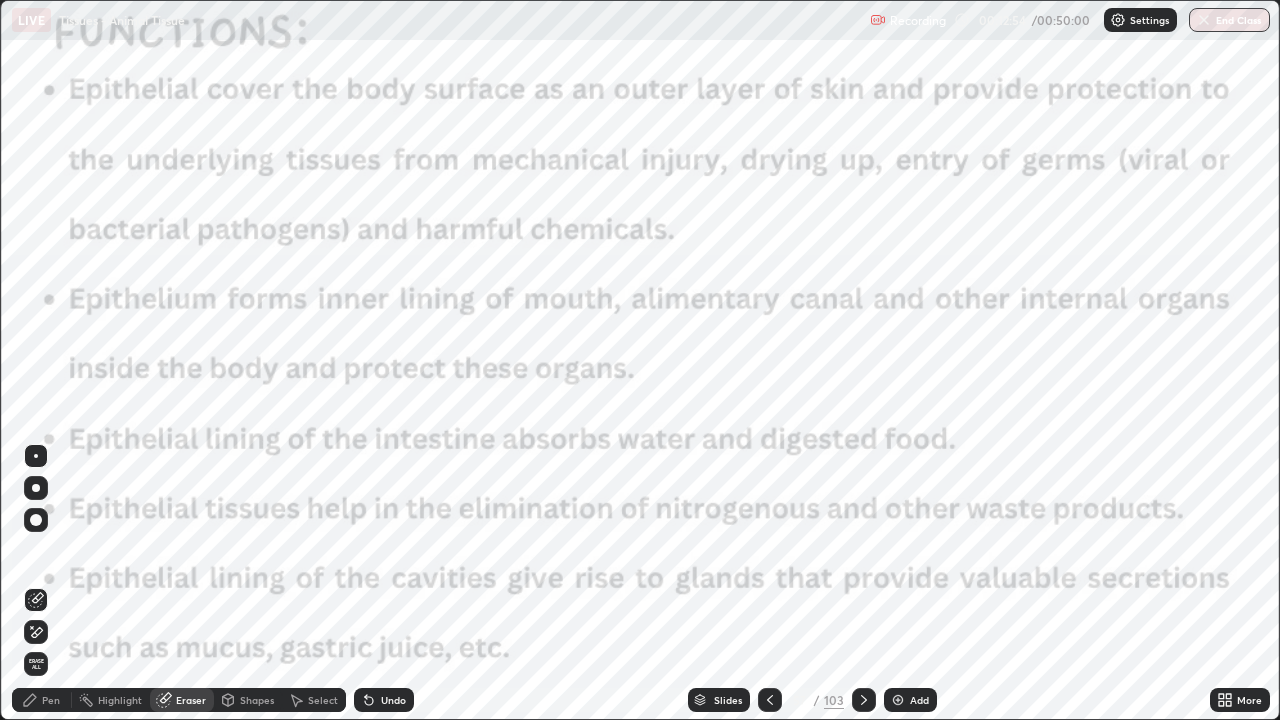 click on "Erase all" at bounding box center [36, 664] 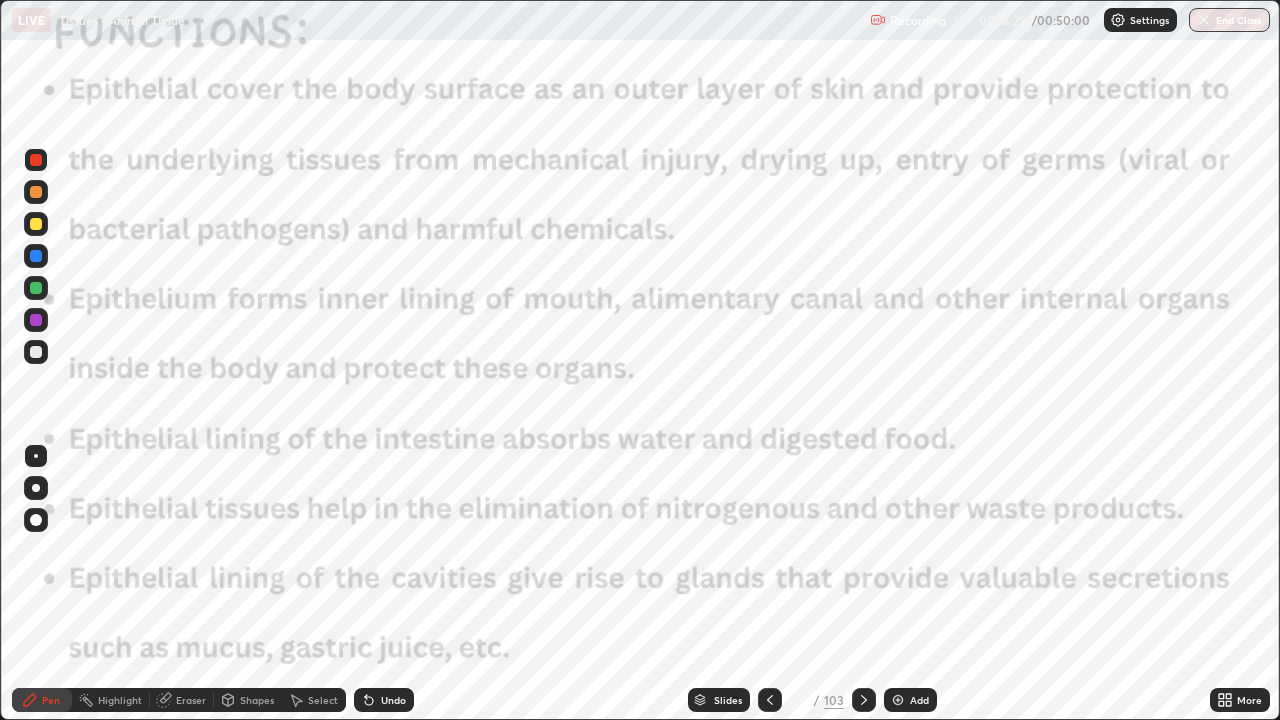 click 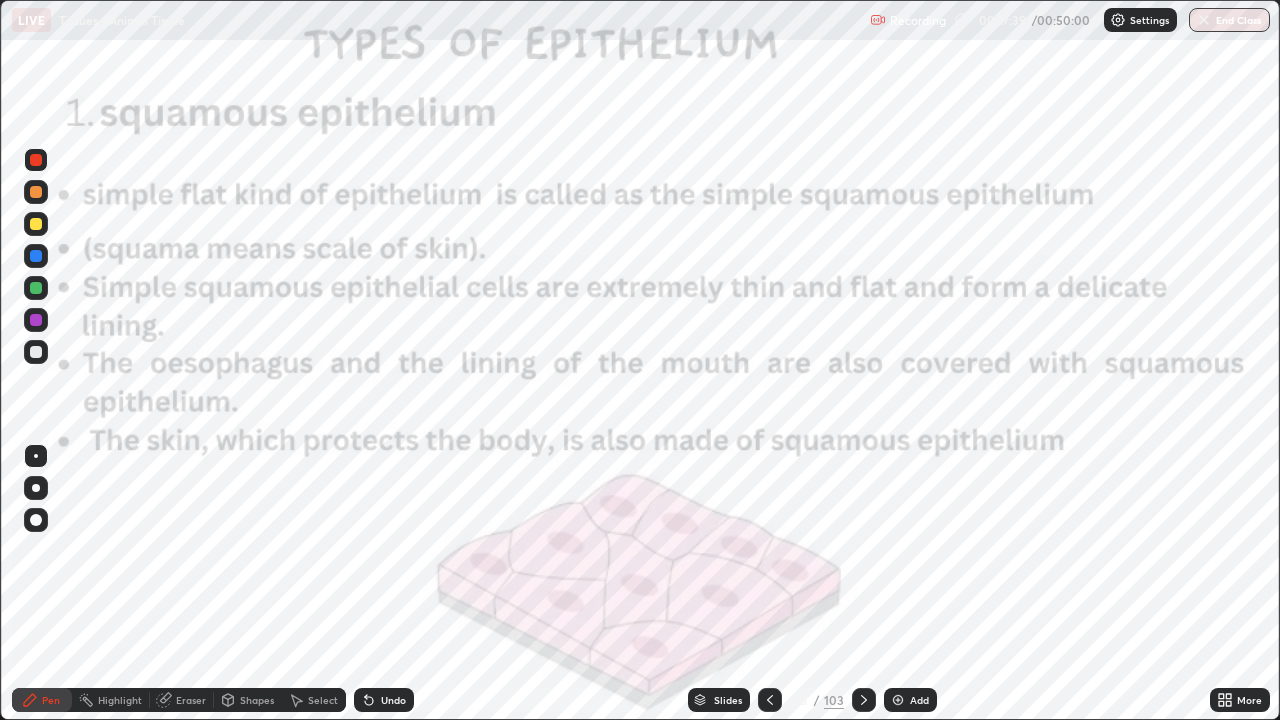 click on "Eraser" at bounding box center (191, 700) 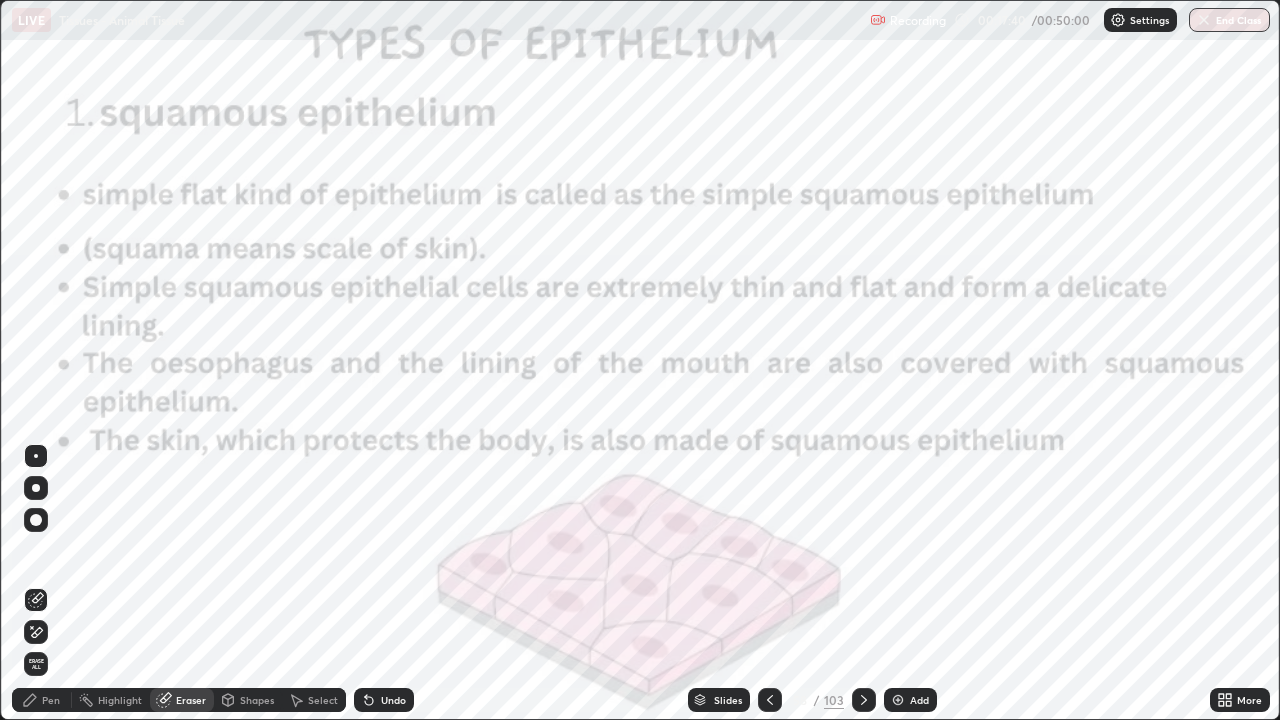 click on "Erase all" at bounding box center [36, 664] 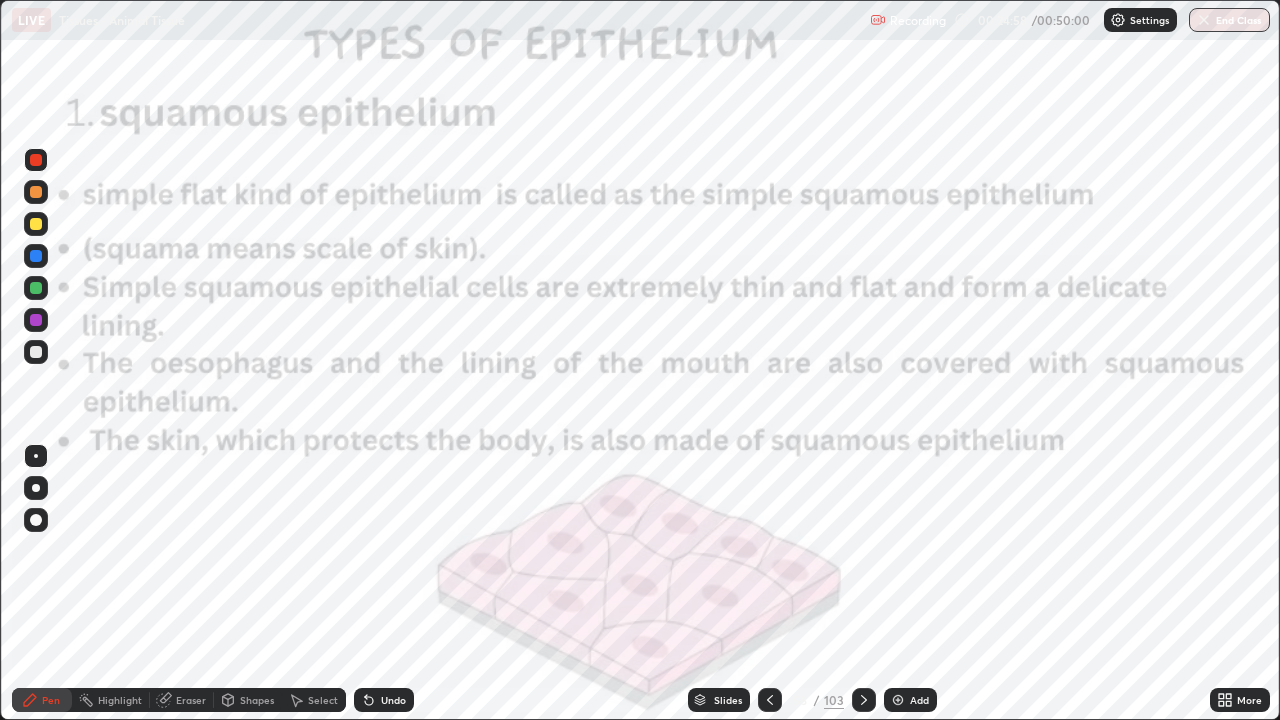 click 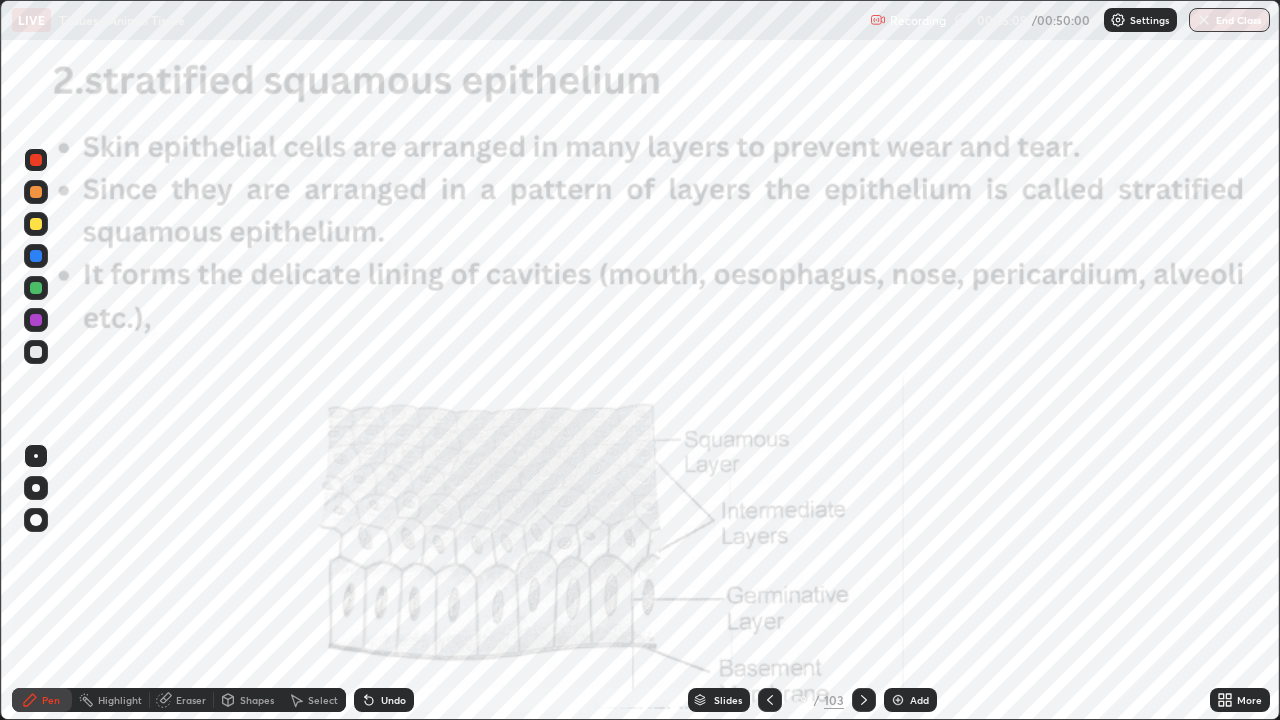 click on "Eraser" at bounding box center (191, 700) 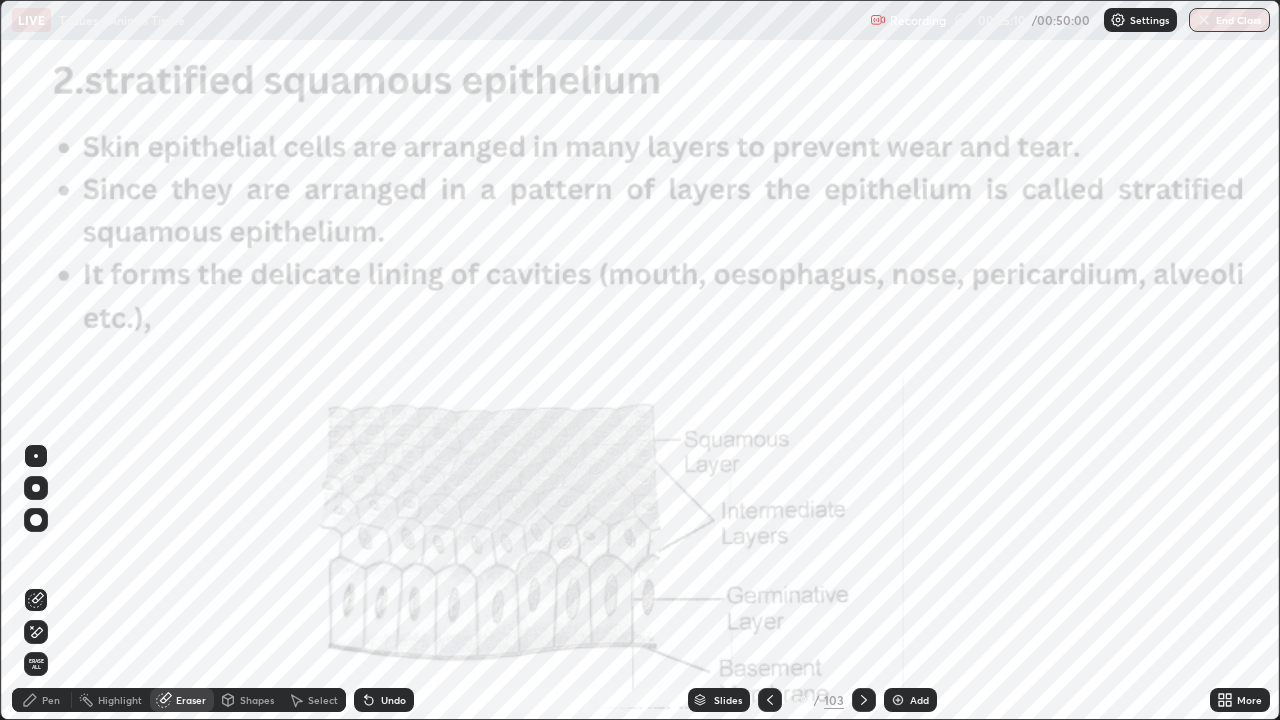 click on "Erase all" at bounding box center (36, 664) 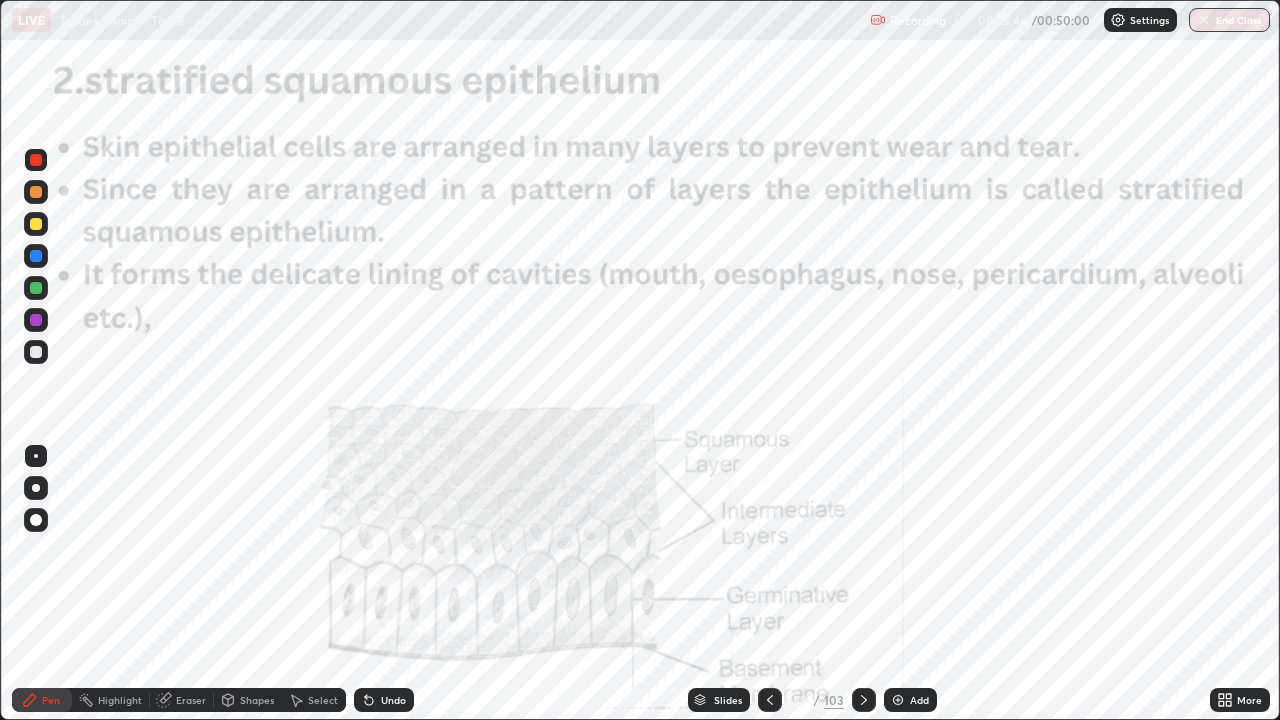 click 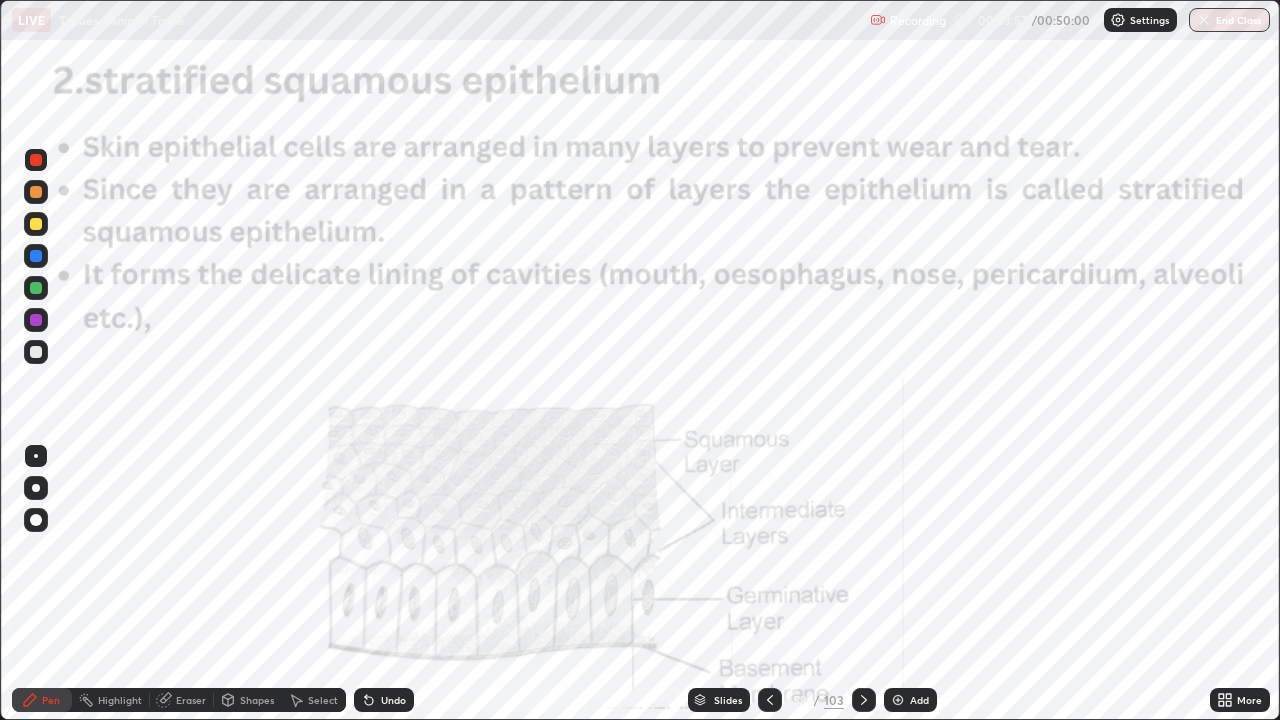 click 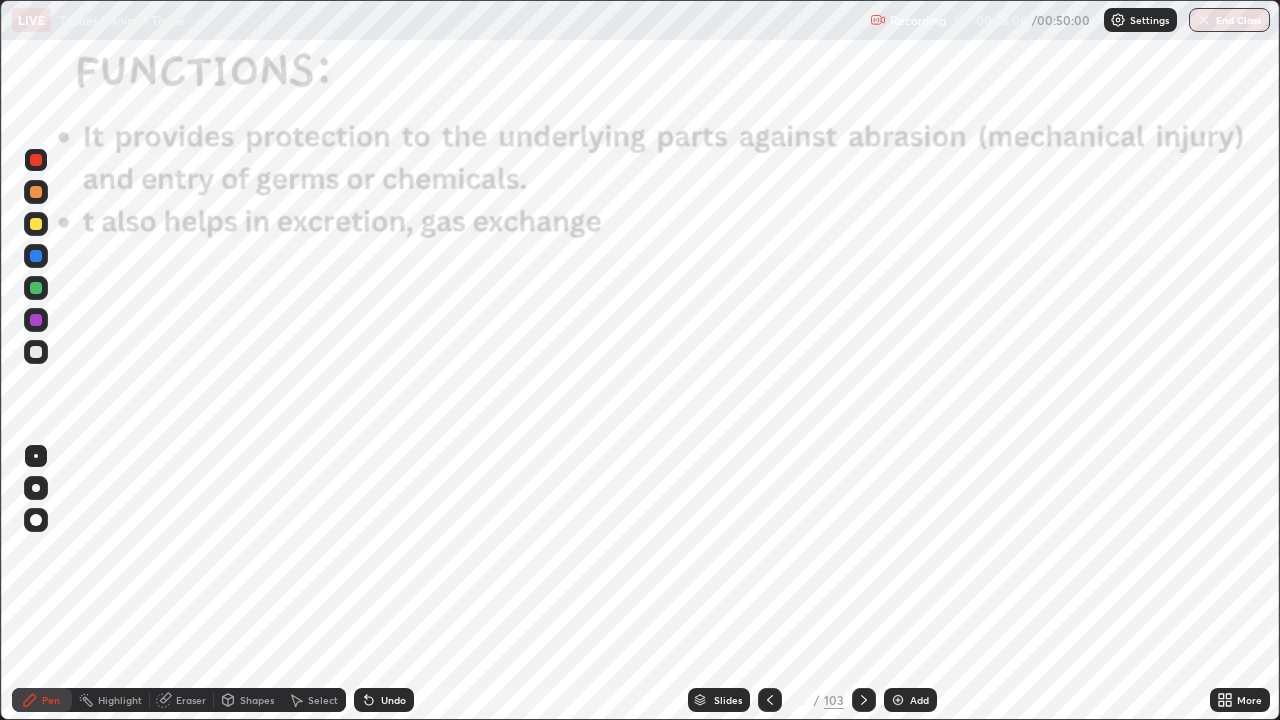 click 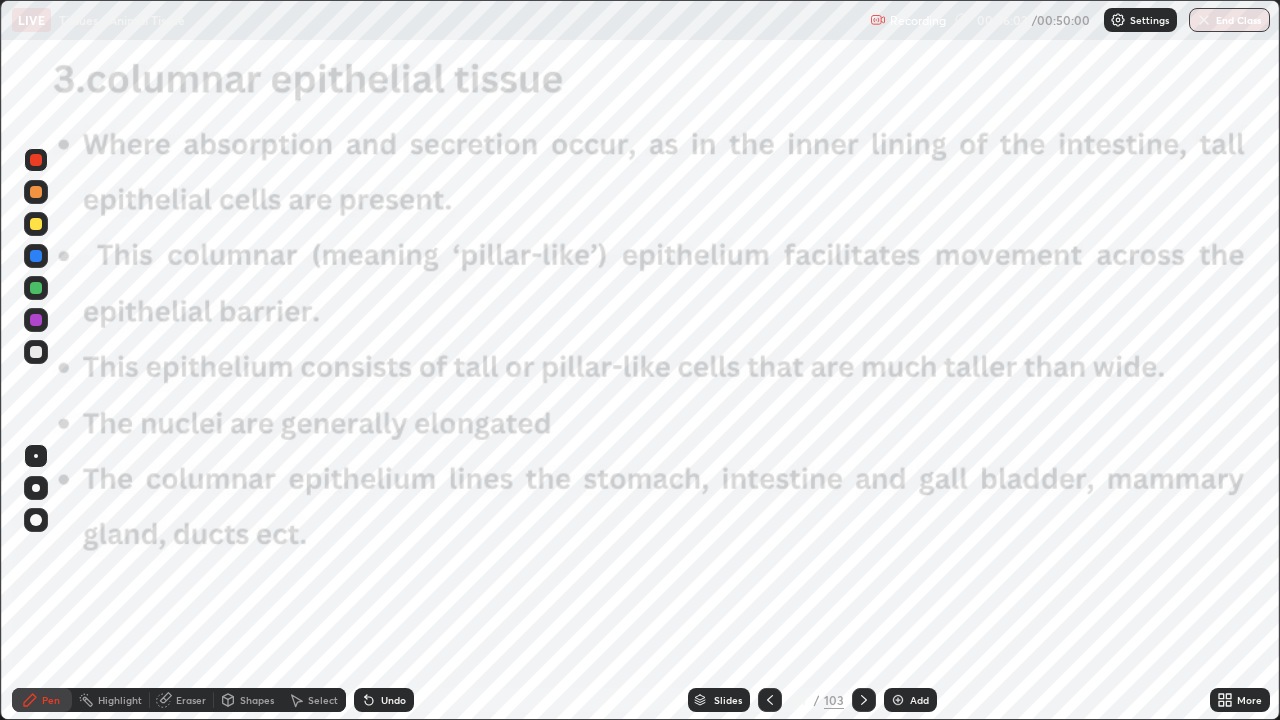 click 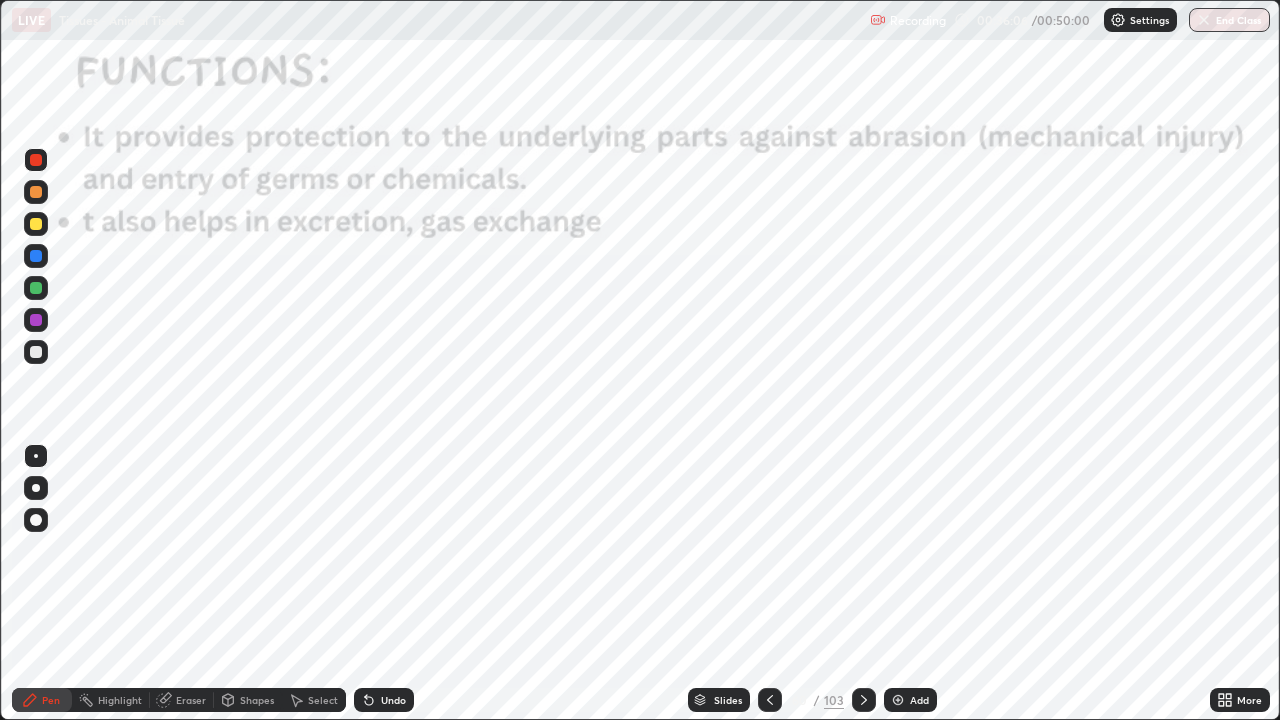 click on "Add" at bounding box center (910, 700) 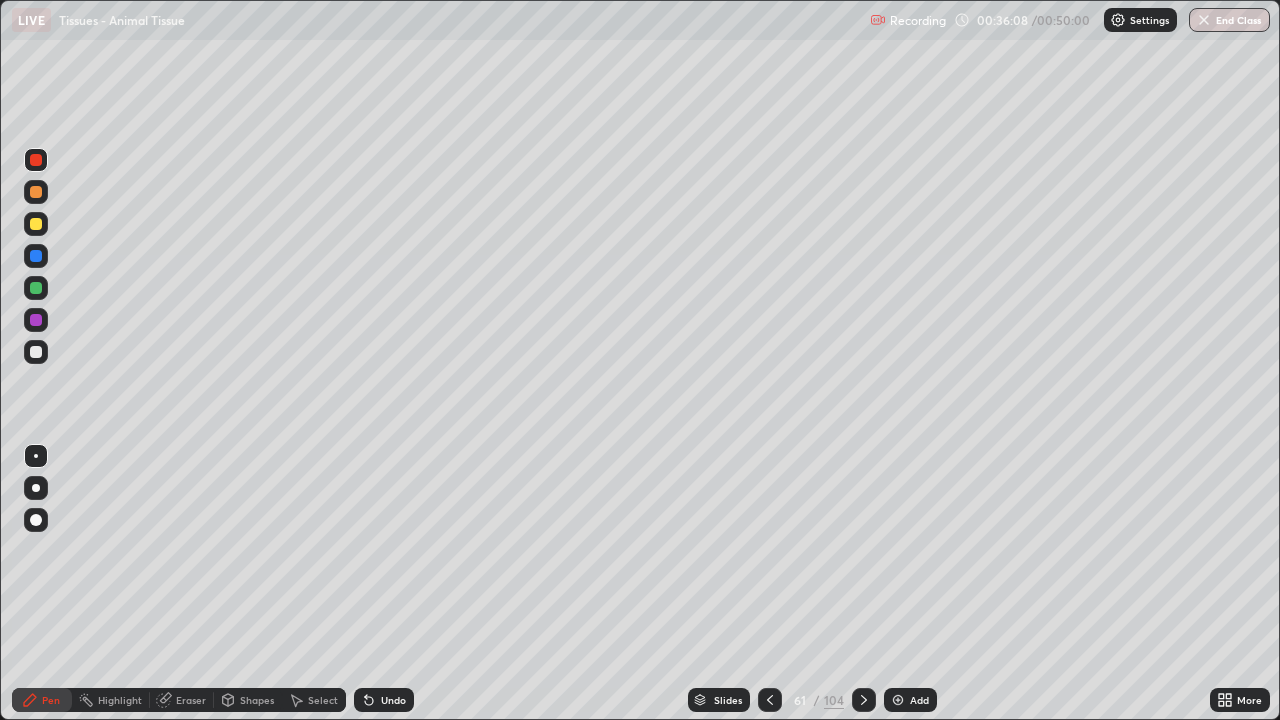 click 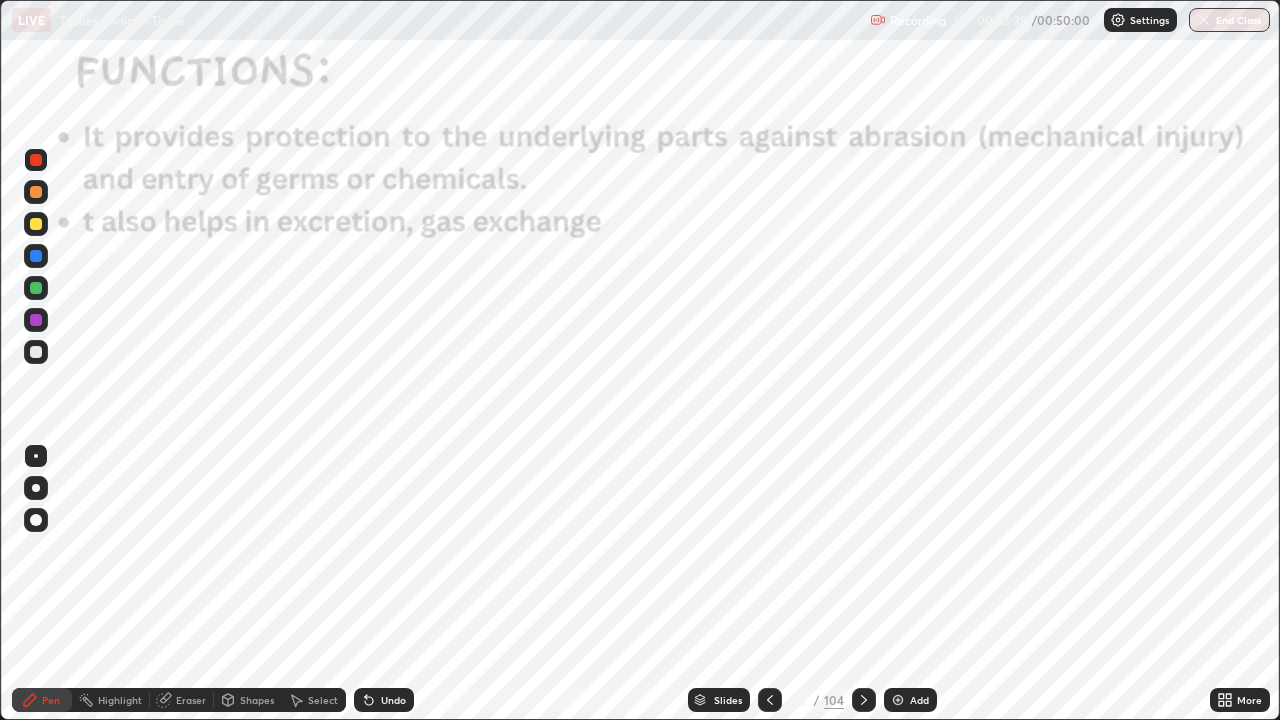 click at bounding box center (898, 700) 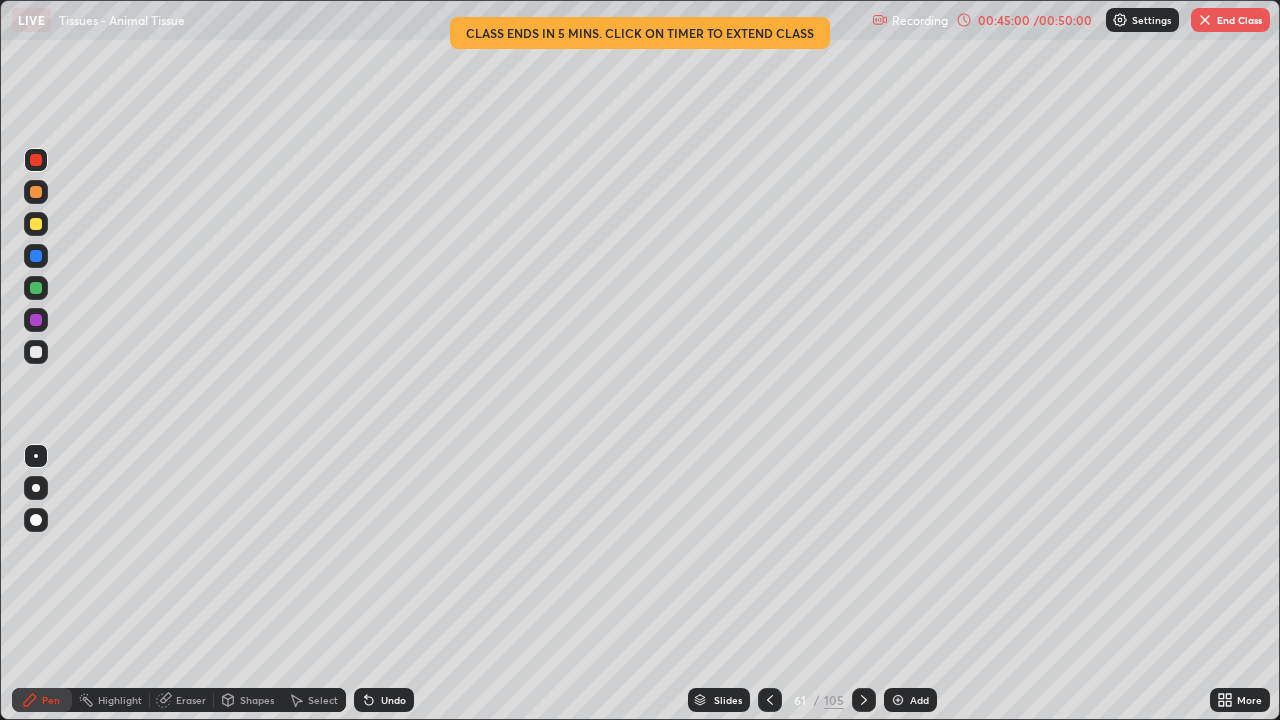 click on "End Class" at bounding box center [1230, 20] 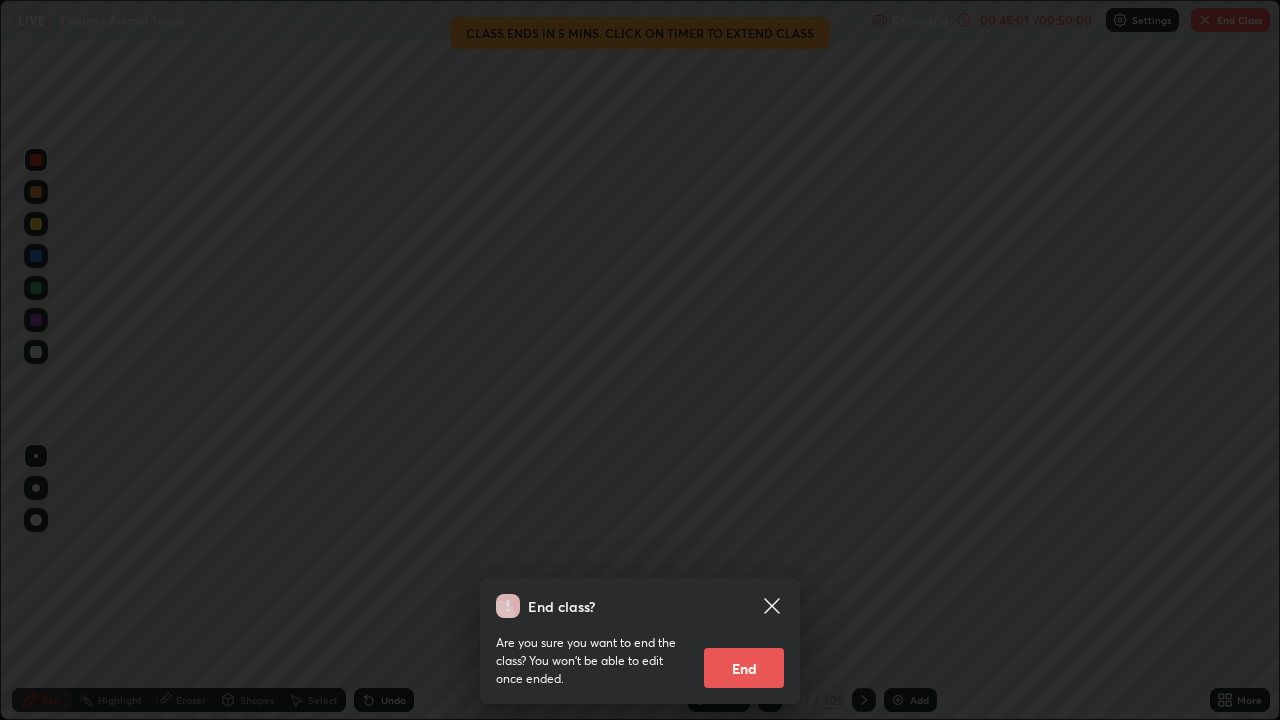 click on "End" at bounding box center (744, 668) 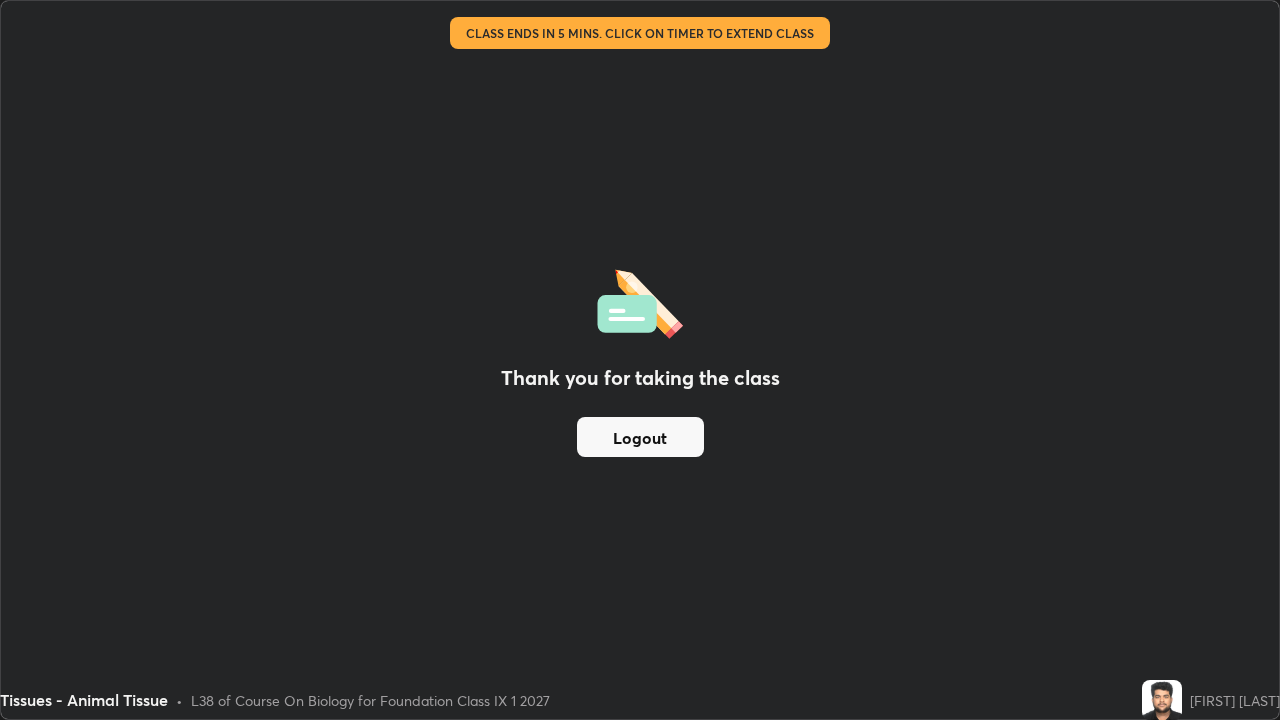 click on "Logout" at bounding box center (640, 437) 